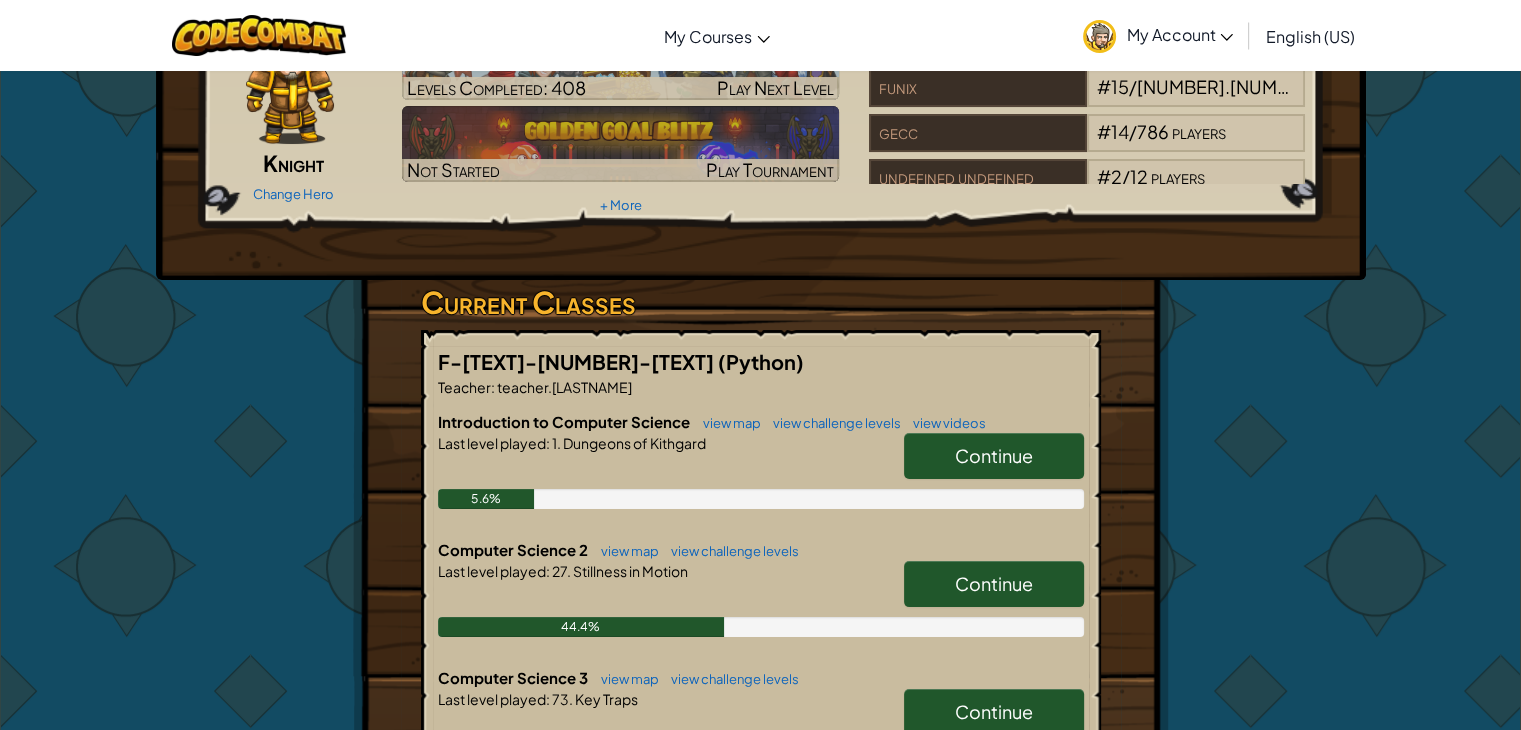 scroll, scrollTop: 400, scrollLeft: 0, axis: vertical 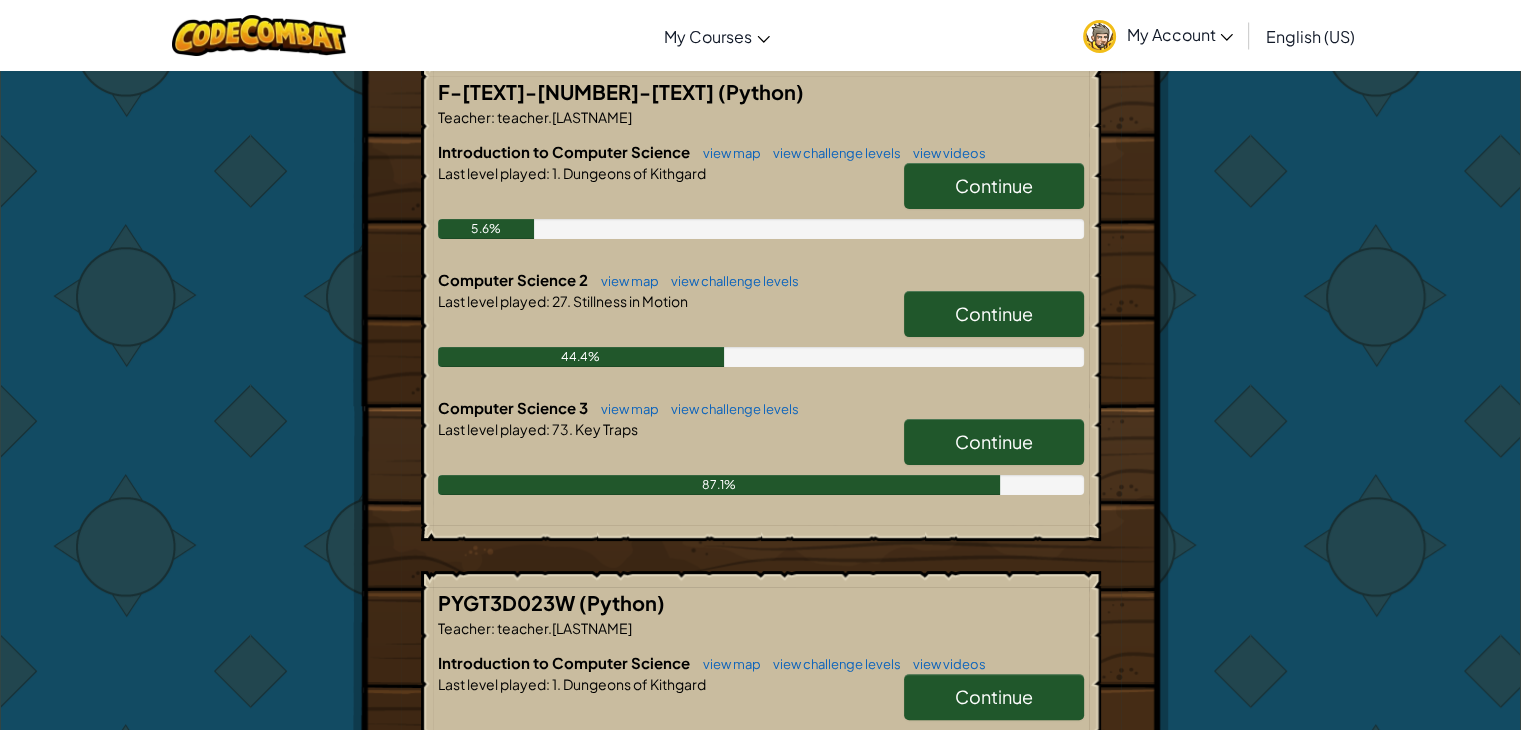click on "Continue" at bounding box center (994, 441) 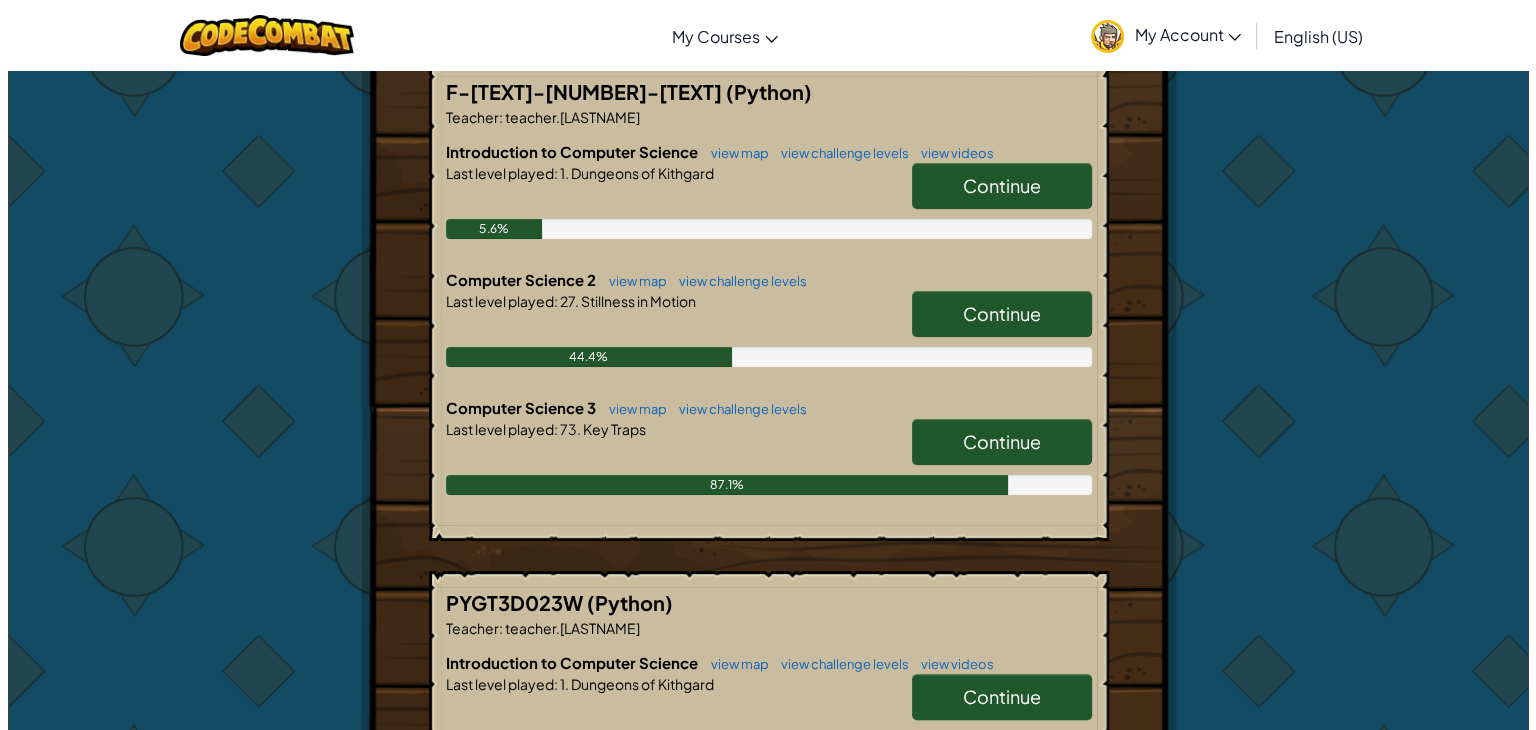 scroll, scrollTop: 0, scrollLeft: 0, axis: both 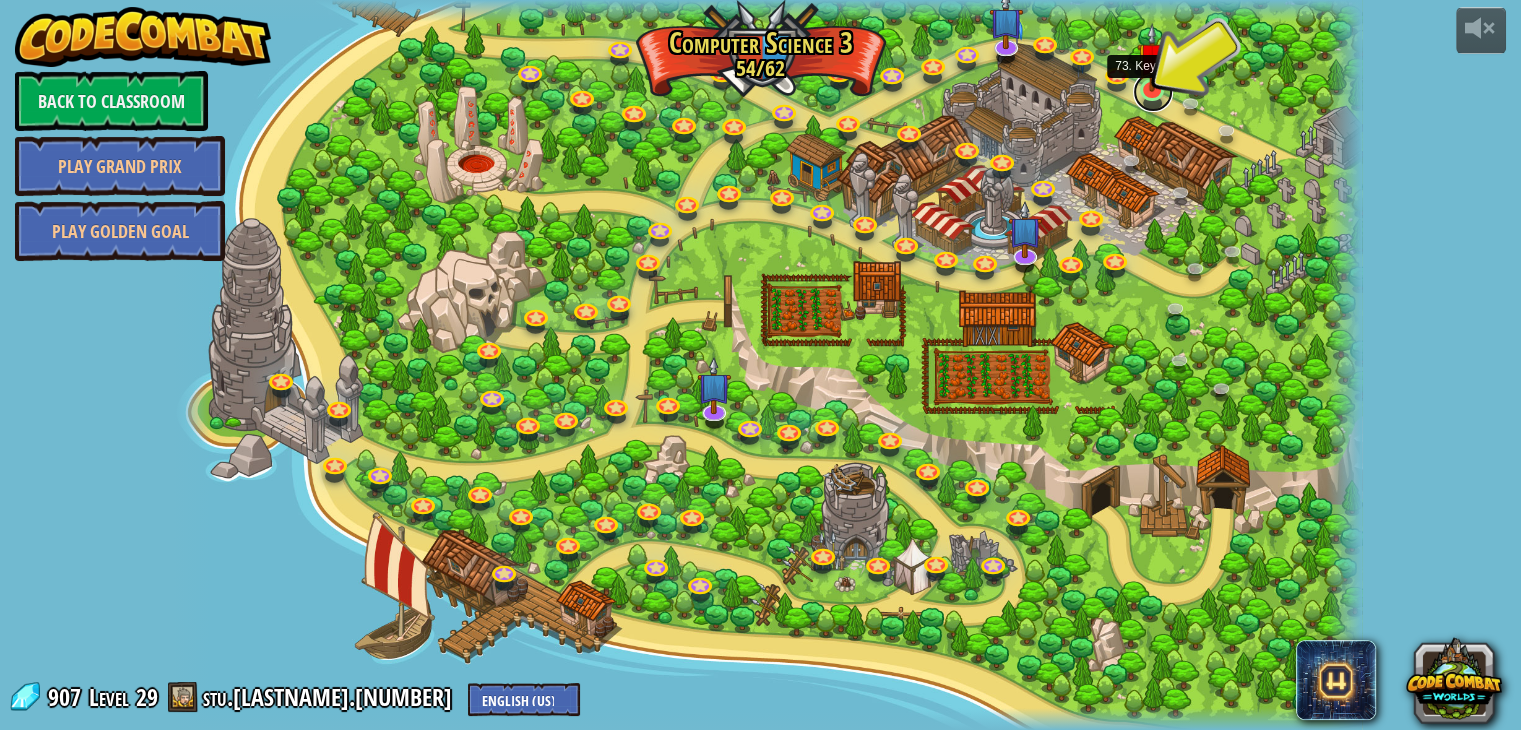 click at bounding box center (1153, 92) 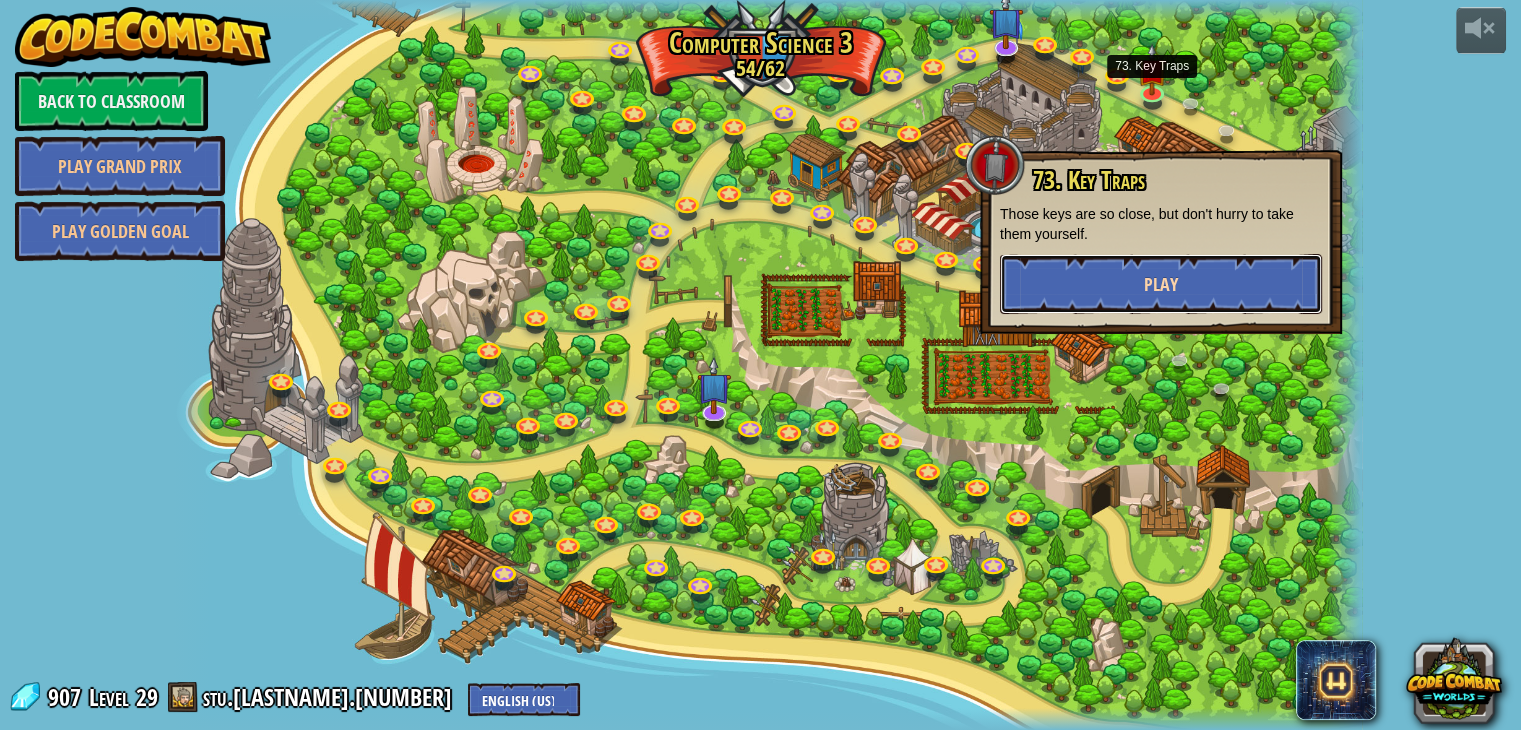 click on "Play" at bounding box center (1161, 284) 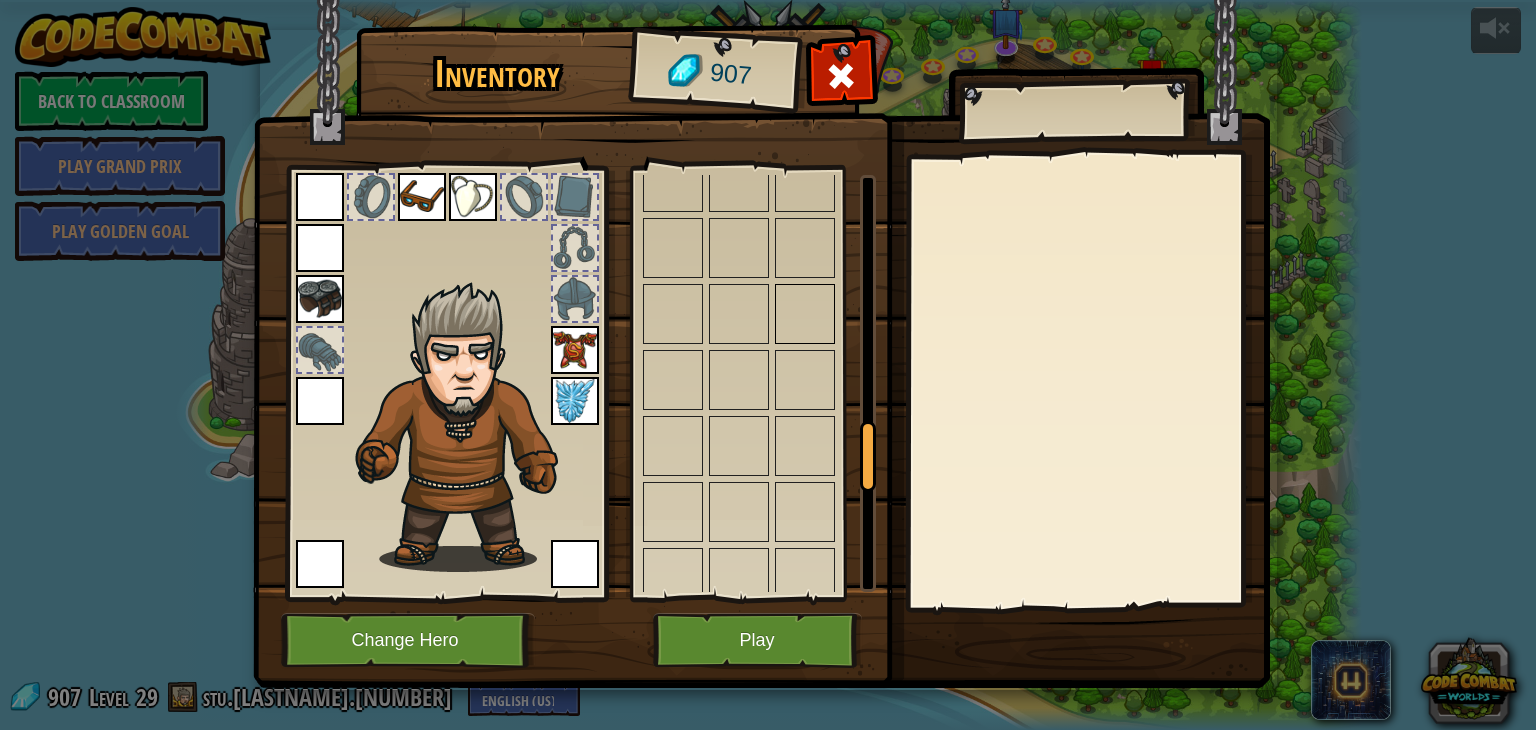 scroll, scrollTop: 1700, scrollLeft: 0, axis: vertical 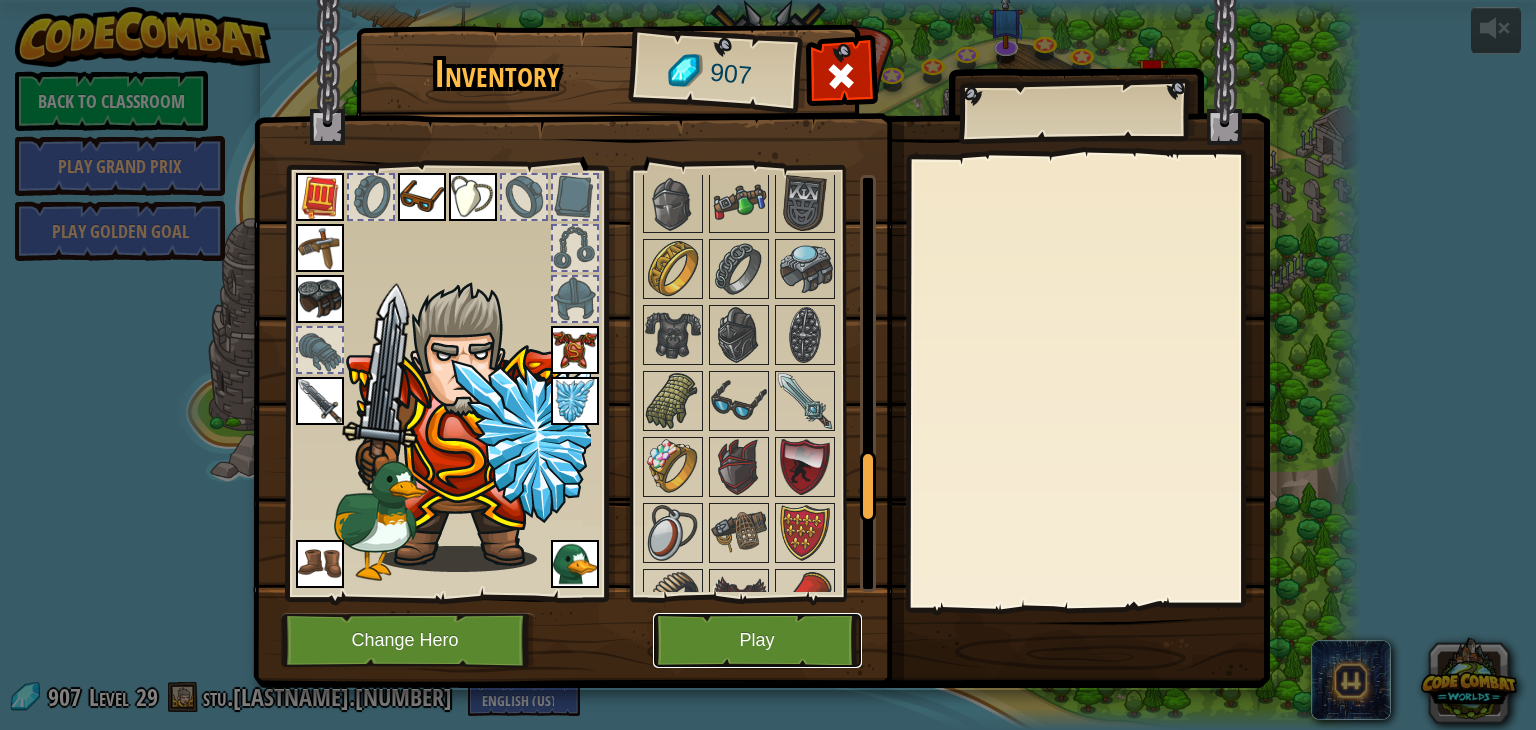 click on "Play" at bounding box center (757, 640) 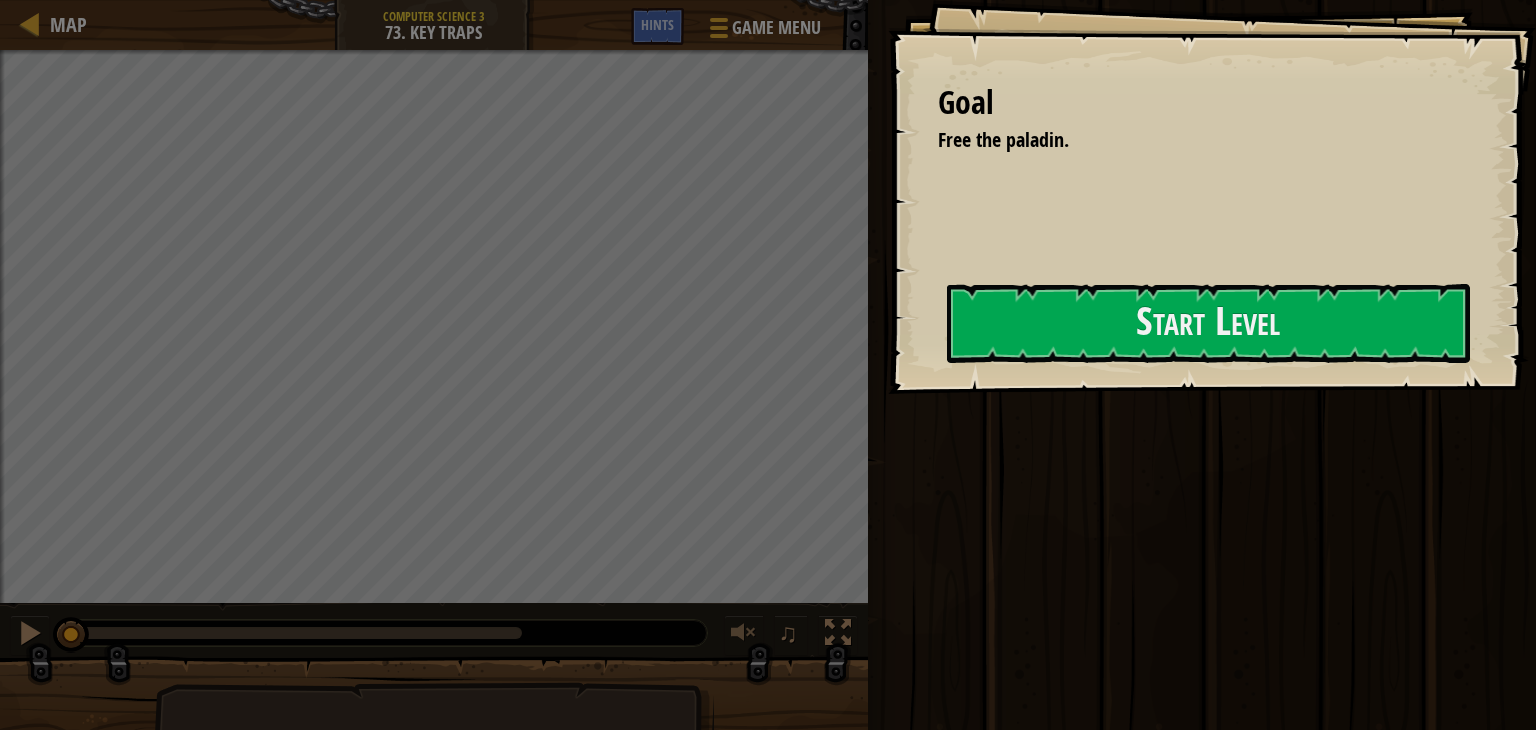 click on "Goal Free the paladin. Start Level Error loading from server. Try refreshing the page. You'll need a subscription to play this level. Subscribe You'll need to join a course to play this level. Back to my courses Ask your teacher to assign a license to you so you can continue to play CodeCombat! Back to my courses This level is locked. Back to my courses" at bounding box center (1212, 197) 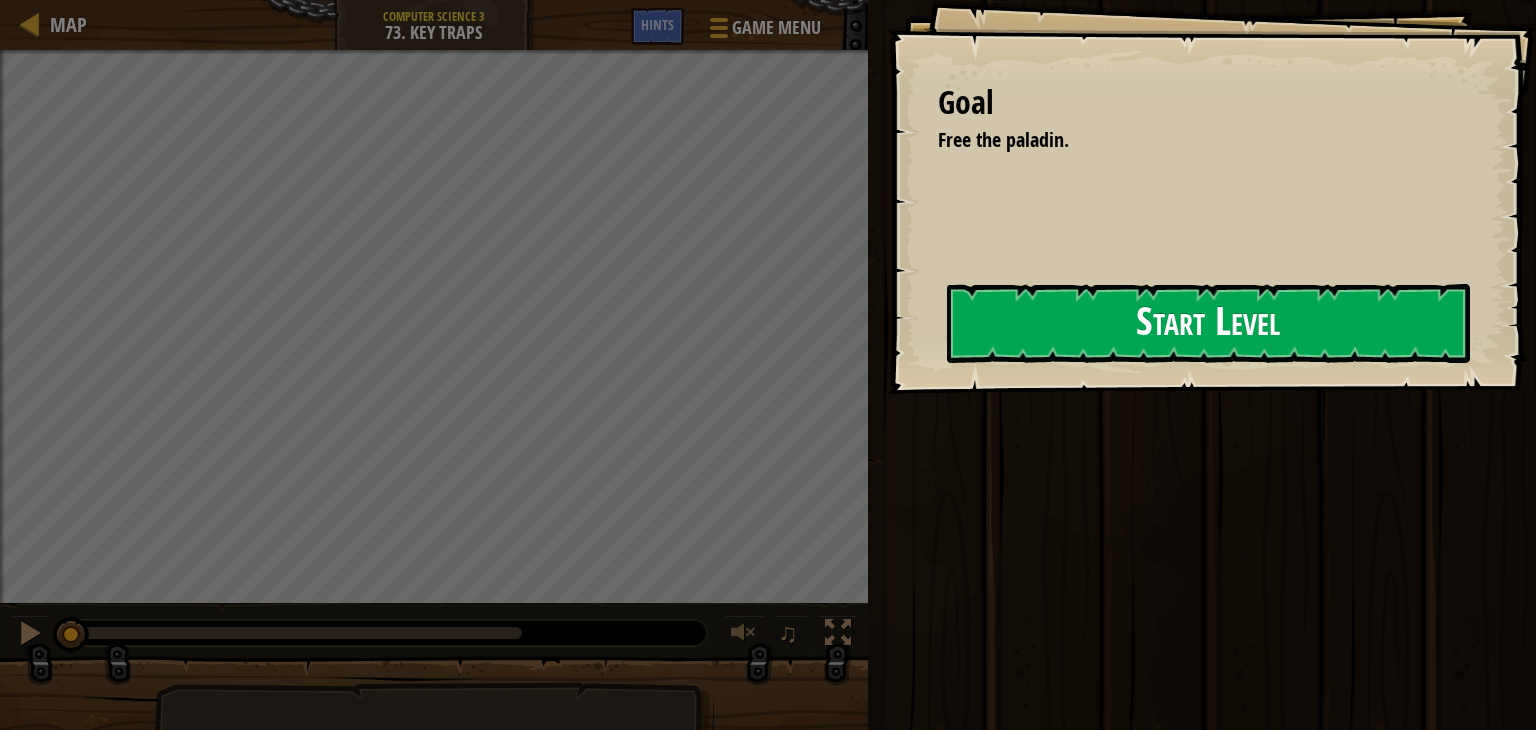 click on "Start Level" at bounding box center (1208, 323) 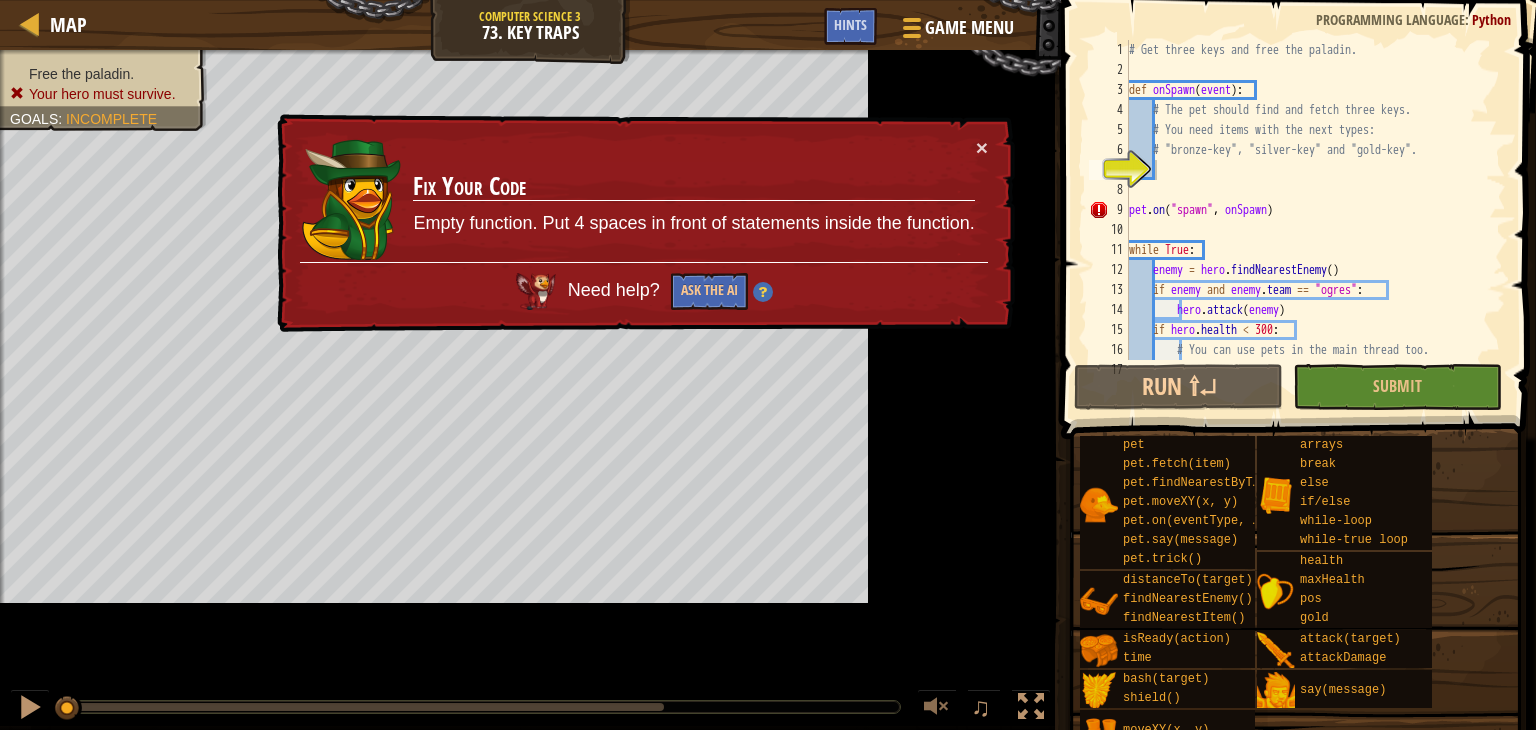 click on "× Fix Your Code Empty function. Put 4 spaces in front of statements inside the function.
Need help? Ask the AI" at bounding box center (644, 223) 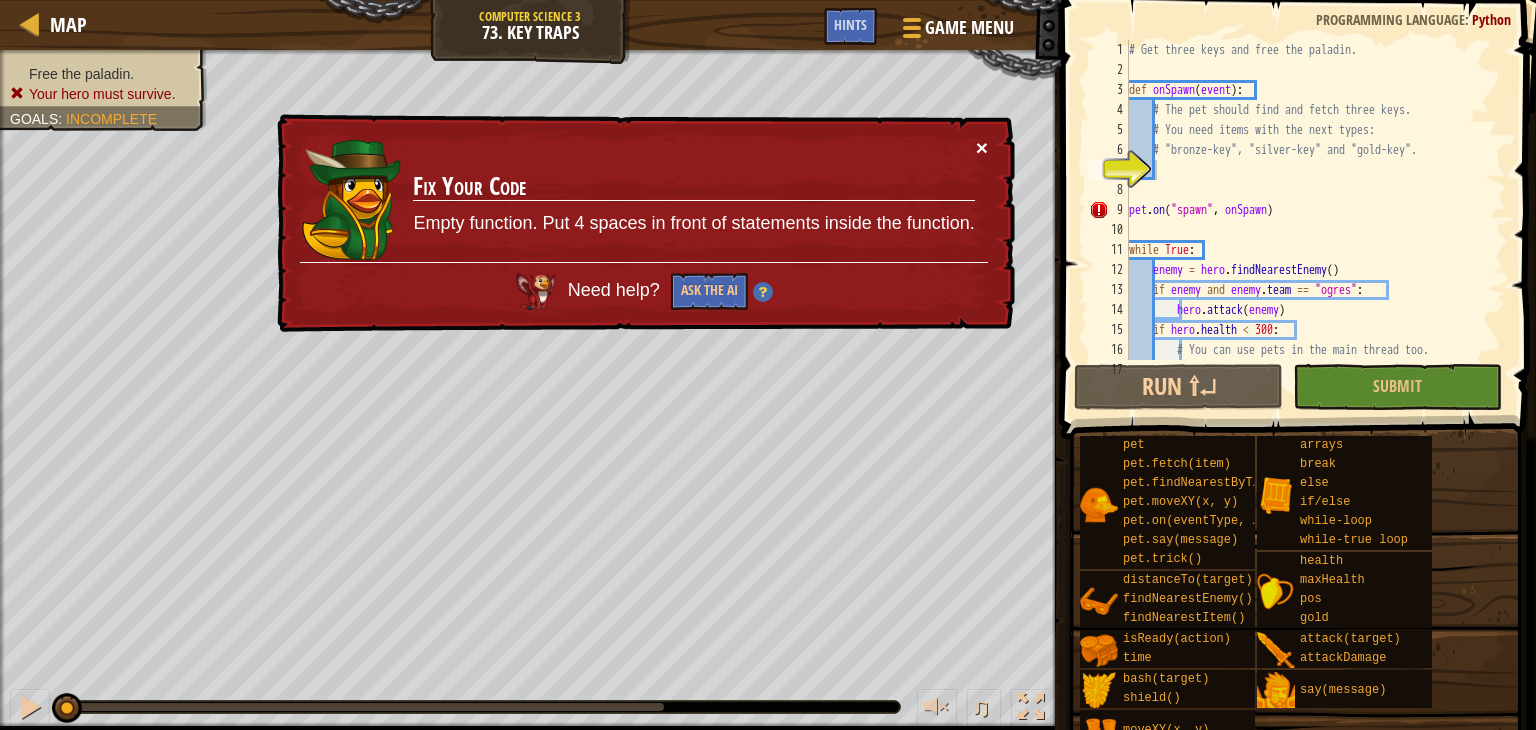 click on "×" at bounding box center (982, 148) 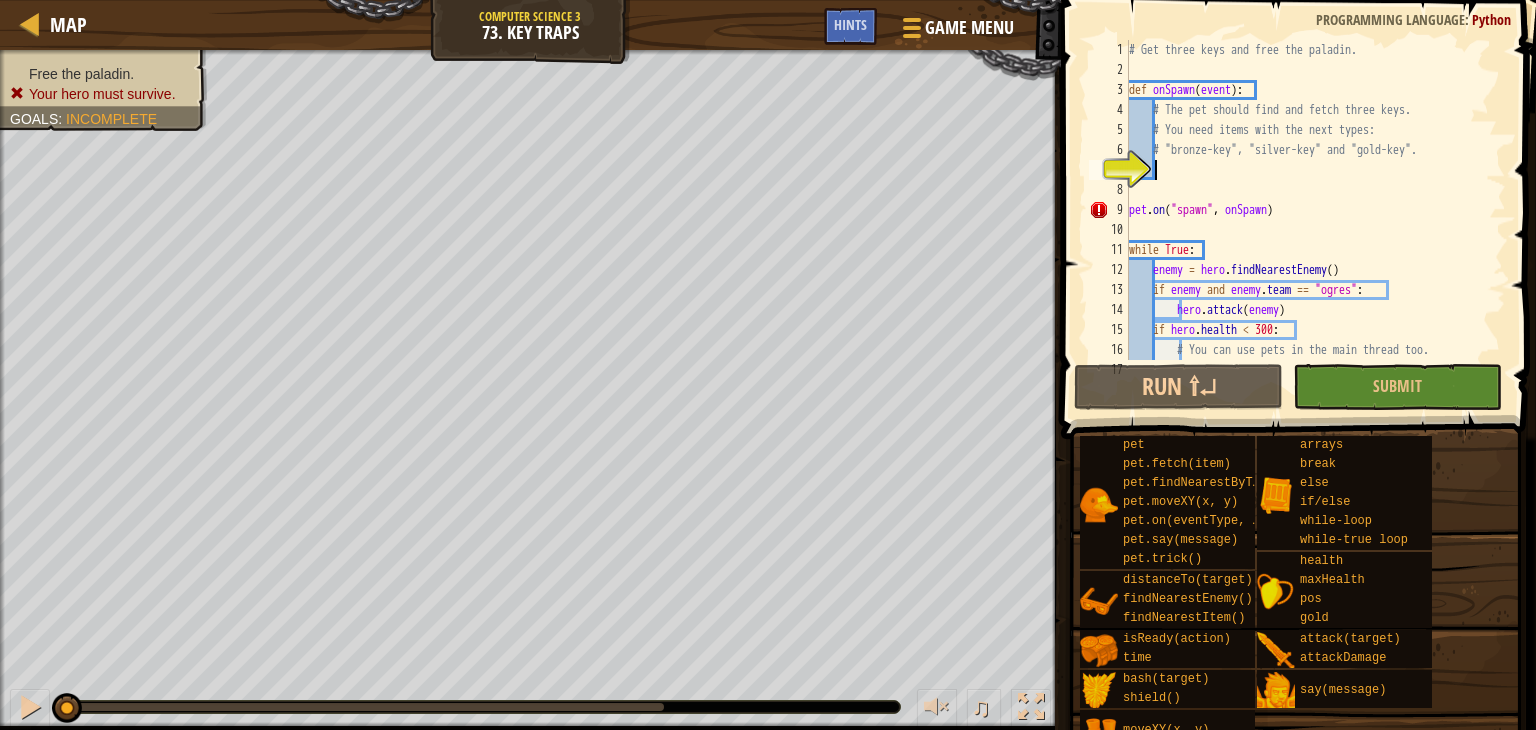 click on "# Get three keys and free the paladin. def   onSpawn ( event ) :      # The pet should find and fetch three keys.      # You need items with the next types:      # "bronze-key", "silver-key" and "gold-key".      pet . on ( "spawn" ,   onSpawn ) while   True :      enemy   =   hero . findNearestEnemy ( )      if   enemy   and   enemy . team   ==   "ogres" :          hero . attack ( enemy )      if   hero . health   <   300 :          # You can use pets in the main thread too.          potion   =   pet . findNearestByType ( "potion" )" at bounding box center [1308, 220] 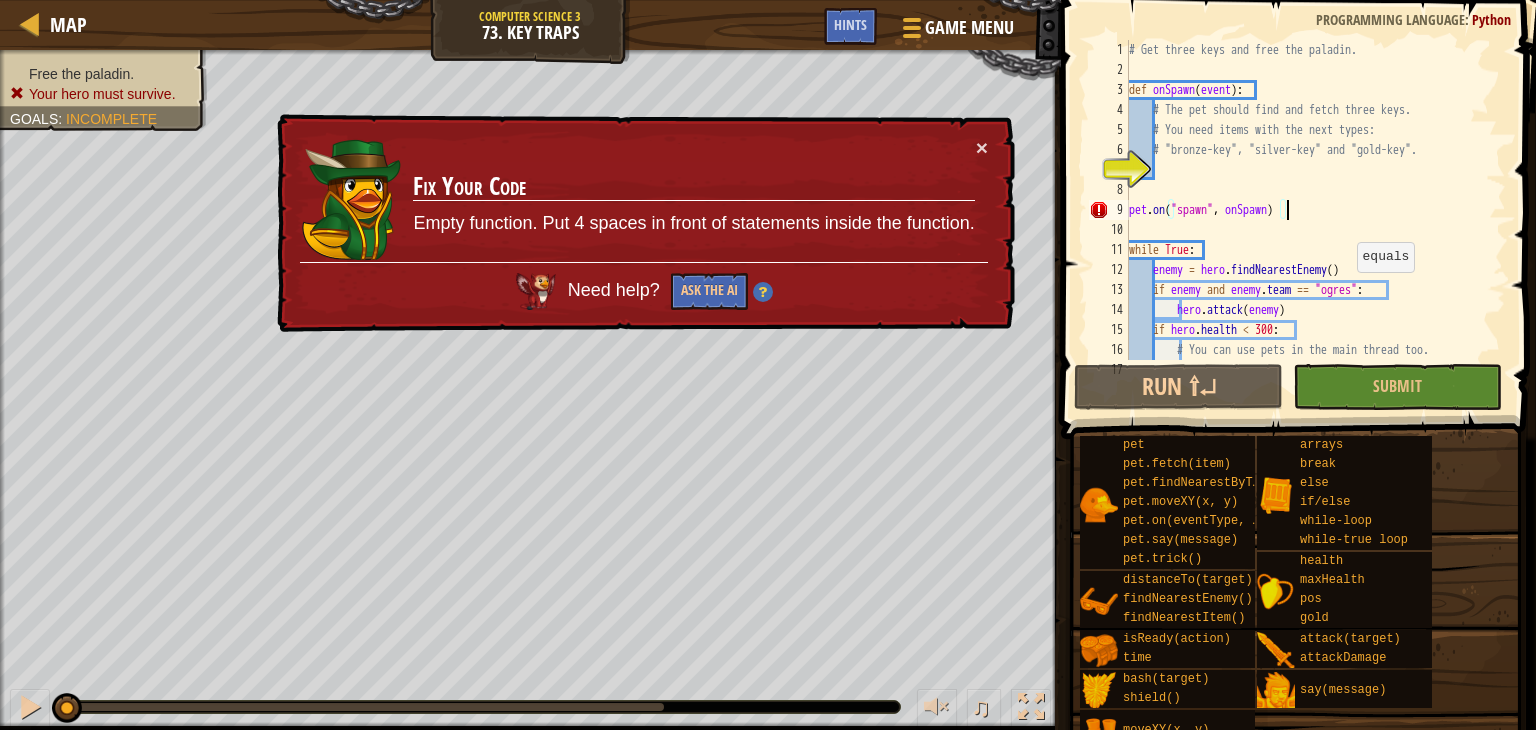 click on "# Get three keys and free the paladin. def   onSpawn ( event ) :      # The pet should find and fetch three keys.      # You need items with the next types:      # "bronze-key", "silver-key" and "gold-key".      pet . on ( "spawn" ,   onSpawn ) while   True :      enemy   =   hero . findNearestEnemy ( )      if   enemy   and   enemy . team   ==   "ogres" :          hero . attack ( enemy )      if   hero . health   <   300 :          # You can use pets in the main thread too.          potion   =   pet . findNearestByType ( "potion" )" at bounding box center (1308, 220) 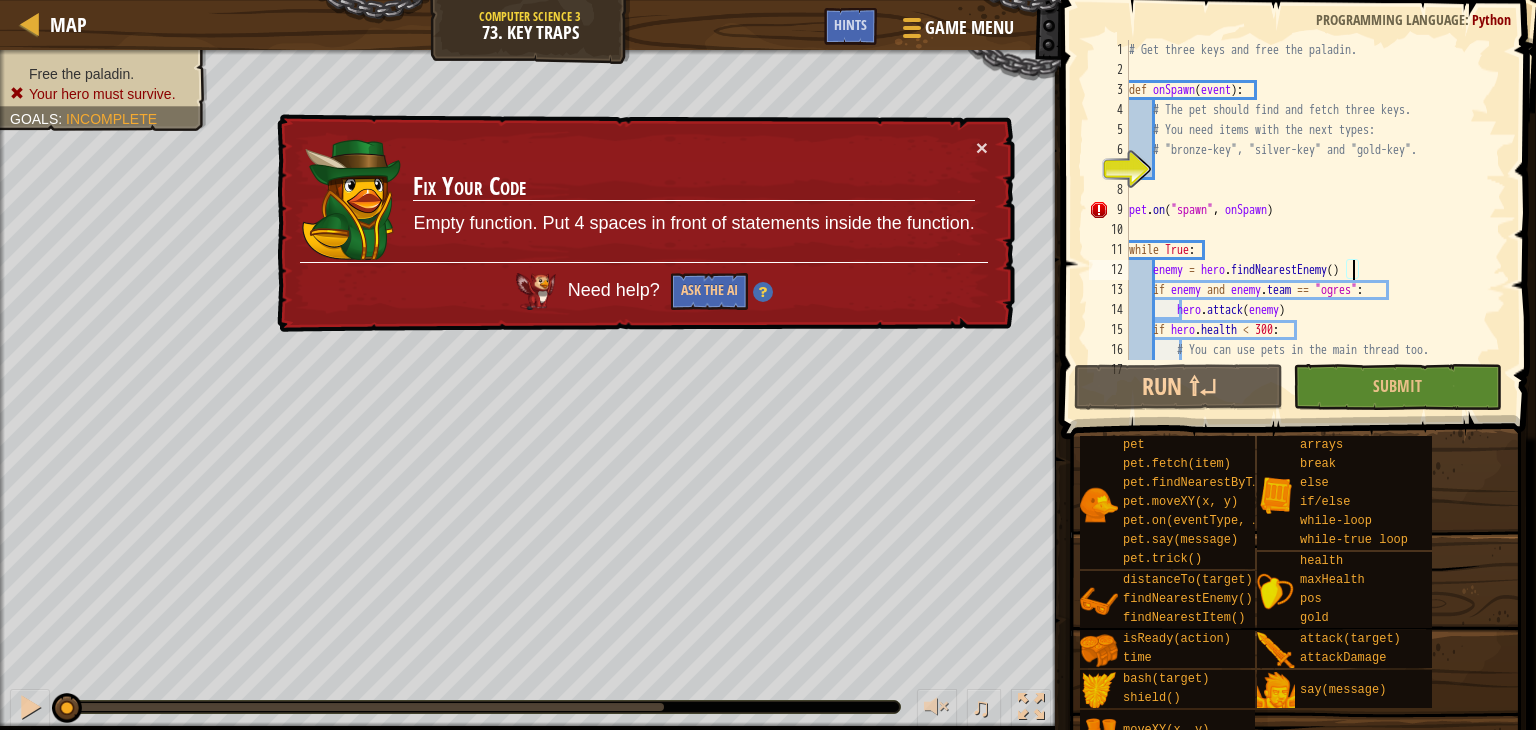 type on "hero.moveXY([VARIABLE].pos.x, [VARIABLE].pos.y)" 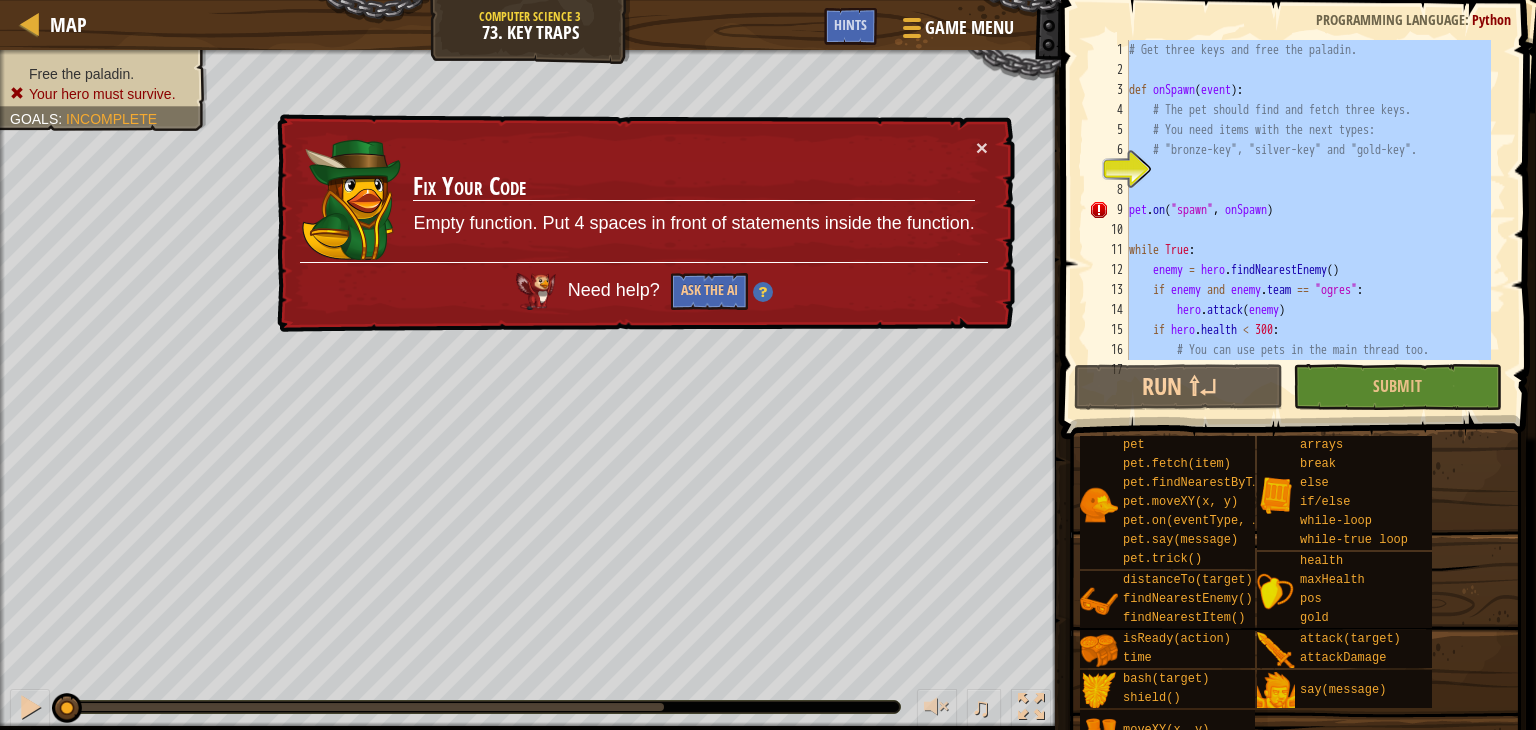 paste 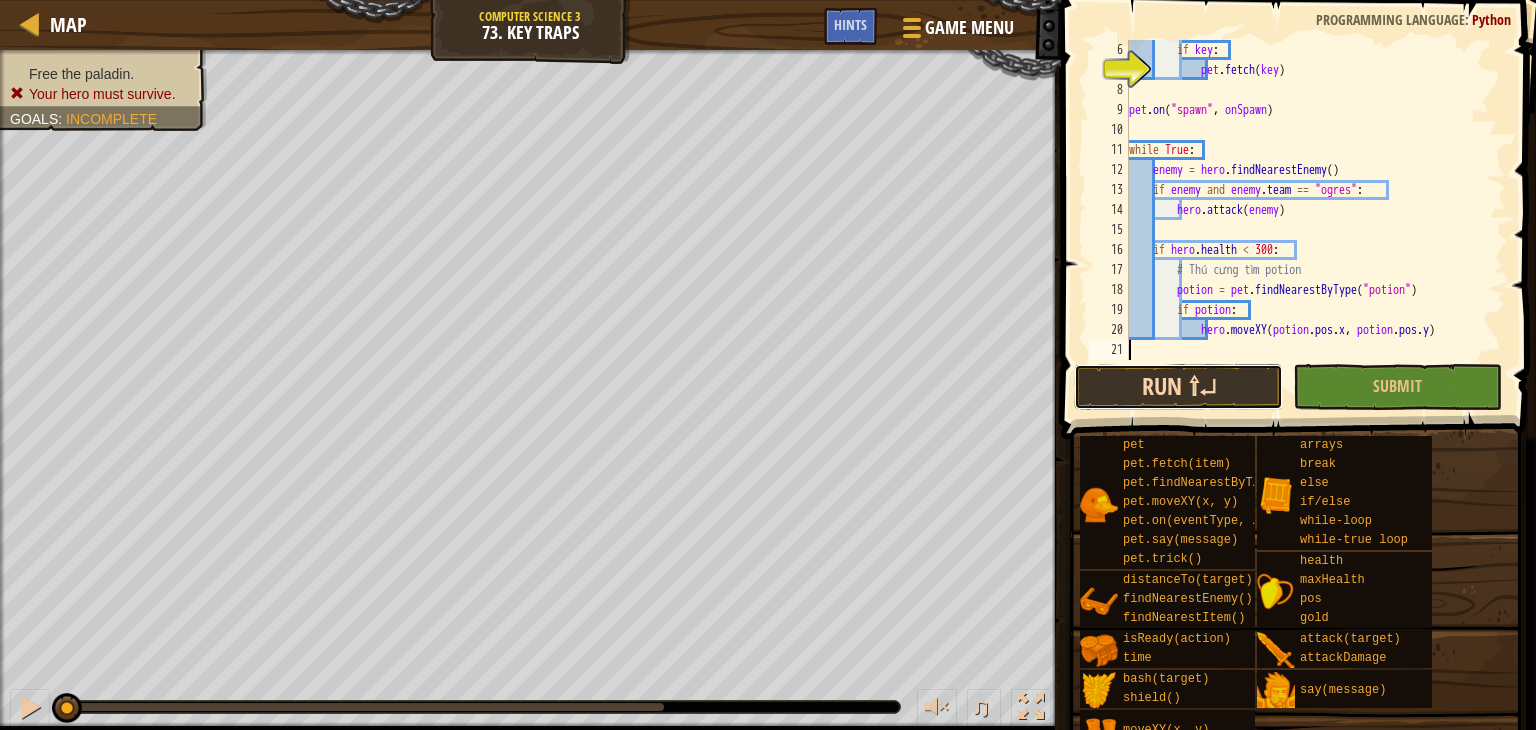 click on "Run ⇧↵" at bounding box center (1178, 387) 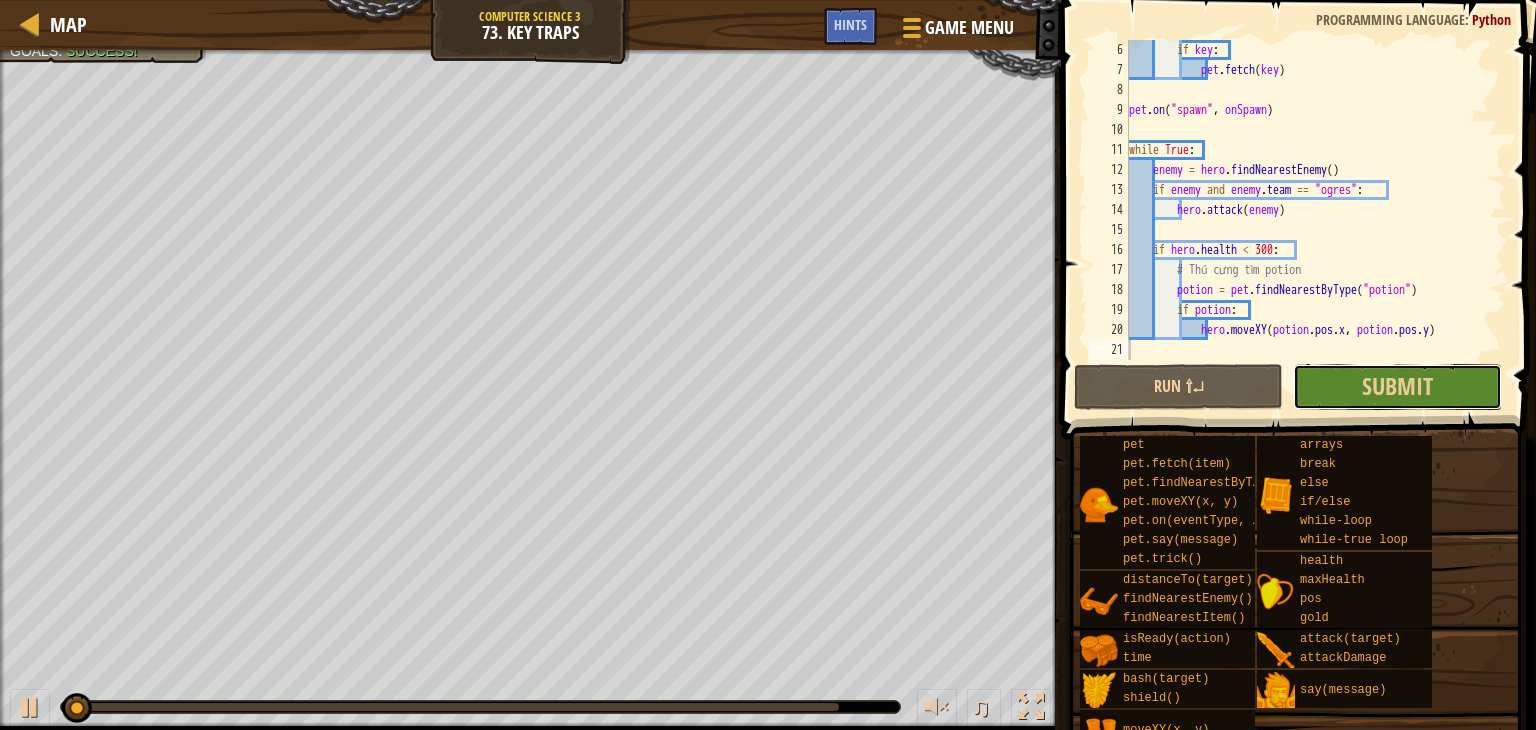click on "Submit" at bounding box center (1397, 387) 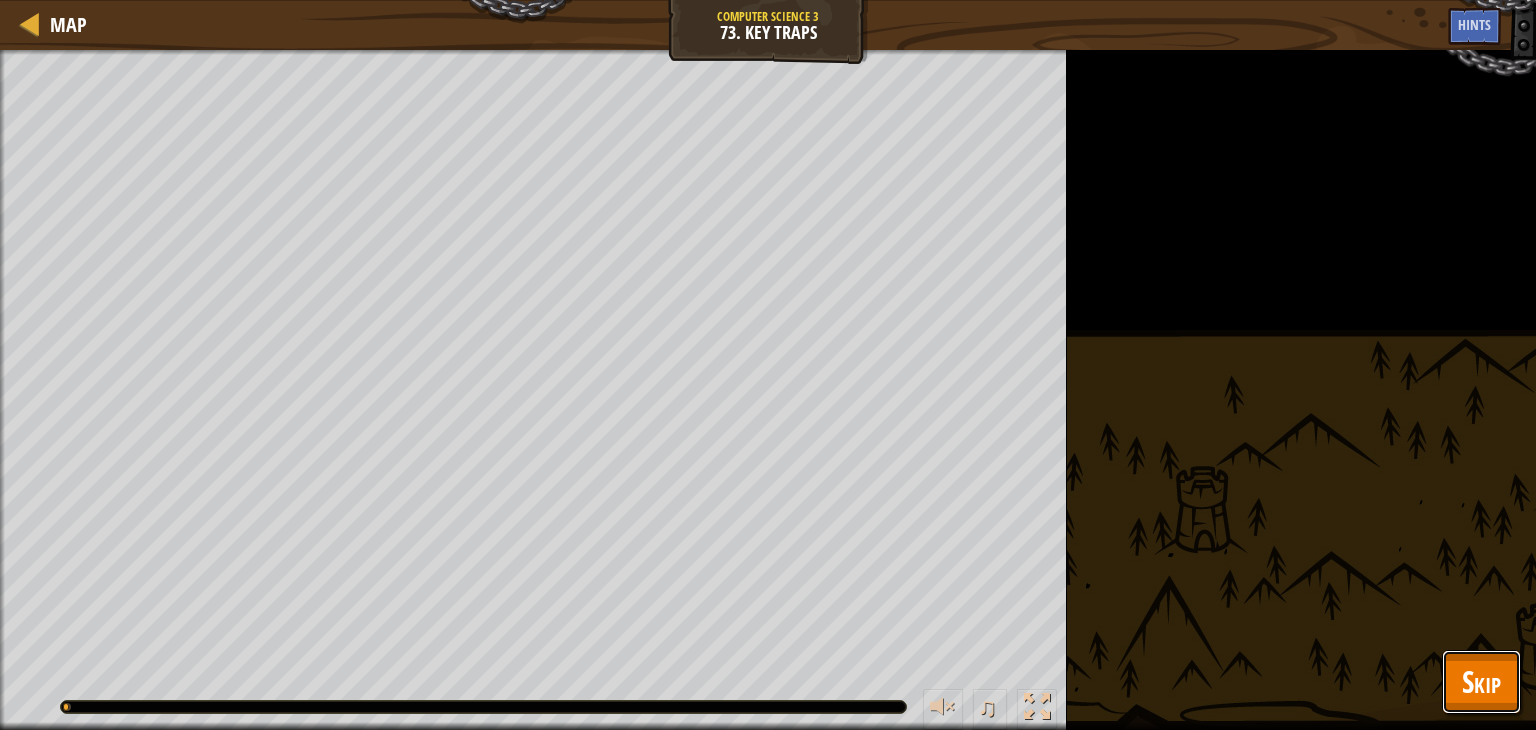 click on "Skip" at bounding box center (1481, 682) 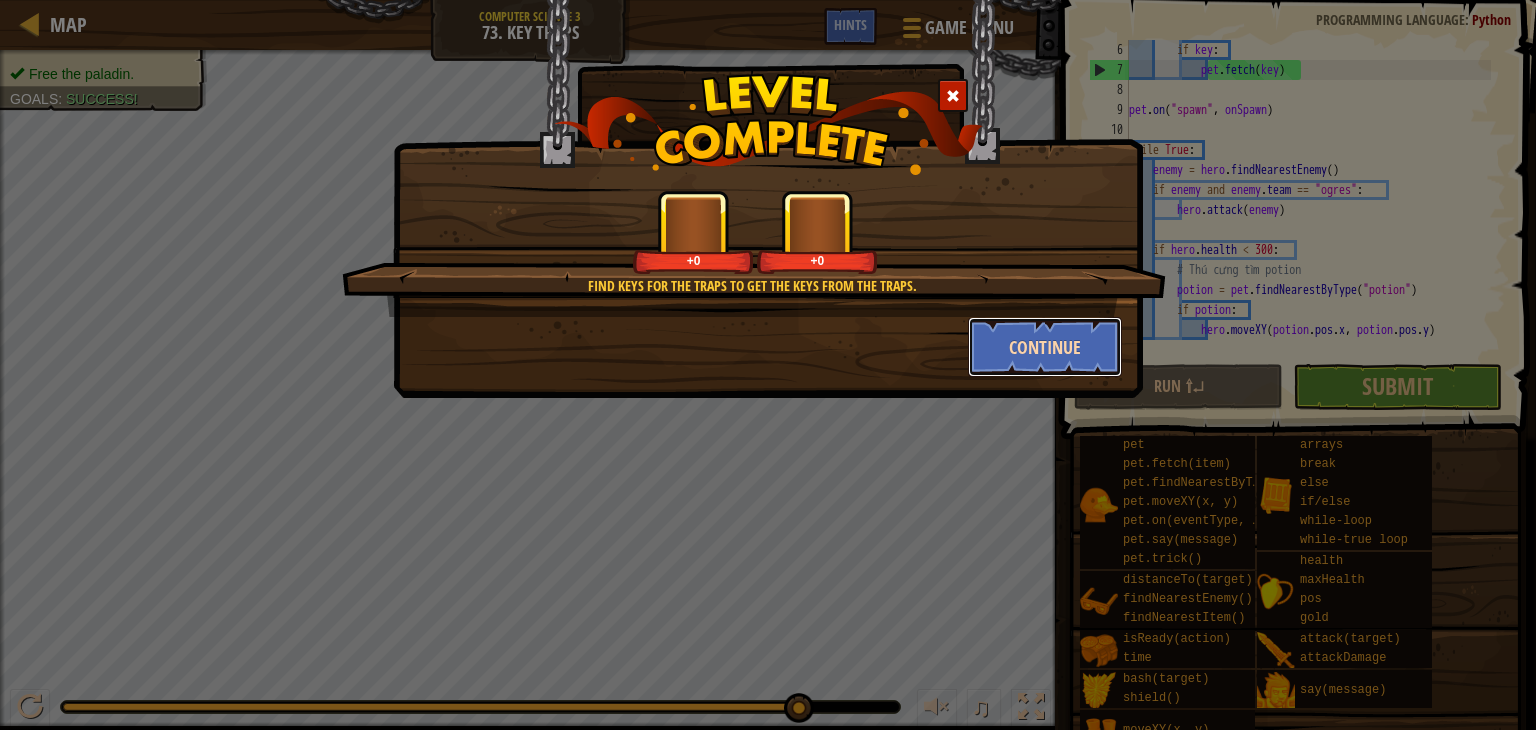 click on "Continue" at bounding box center [1045, 347] 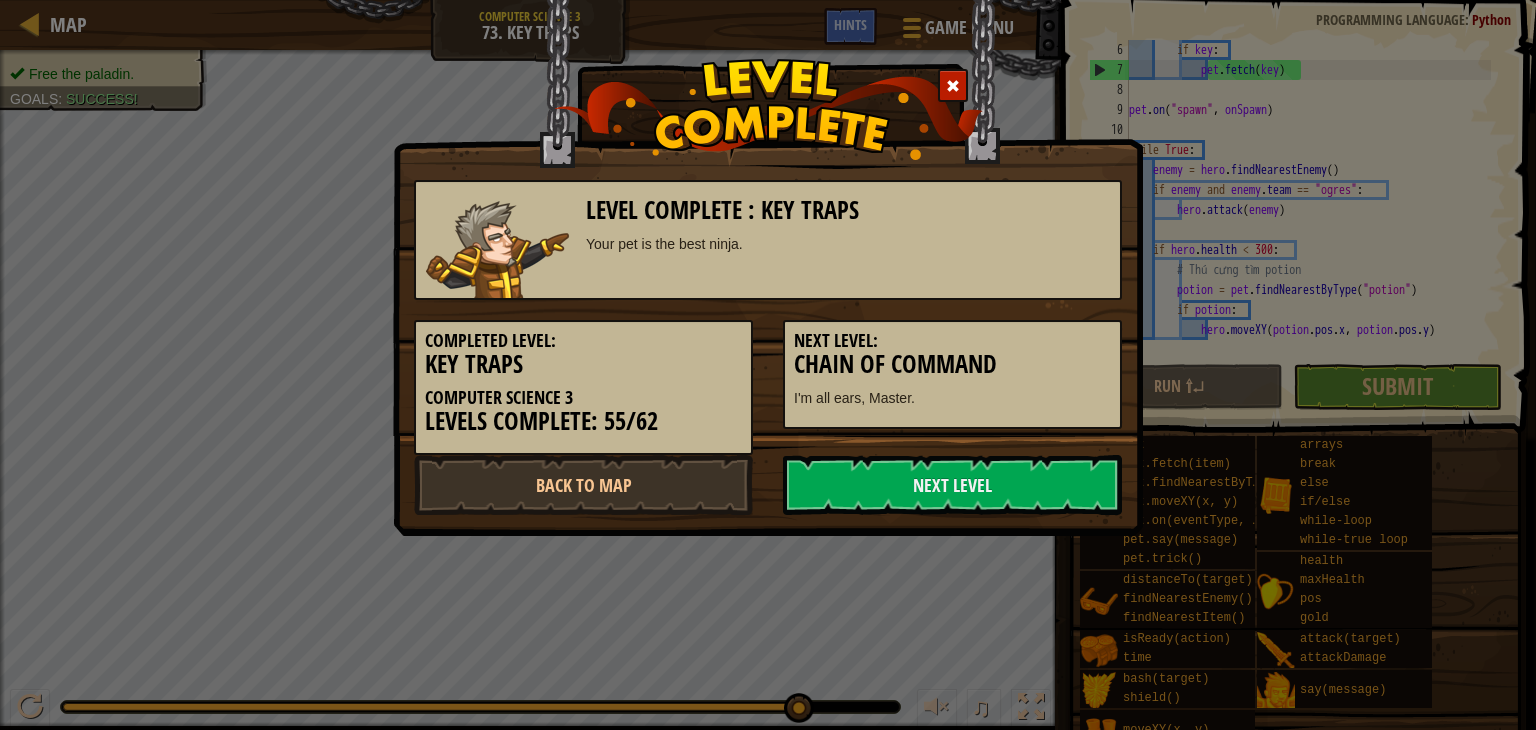 click on "Level Complete : Key Traps Your pet is the best ninja. Completed Level: Key Traps Computer Science 3 Levels Complete: 55/62 Next Level: Chain of Command I'm all ears, Master.
Back to Map Next Level" at bounding box center (768, 268) 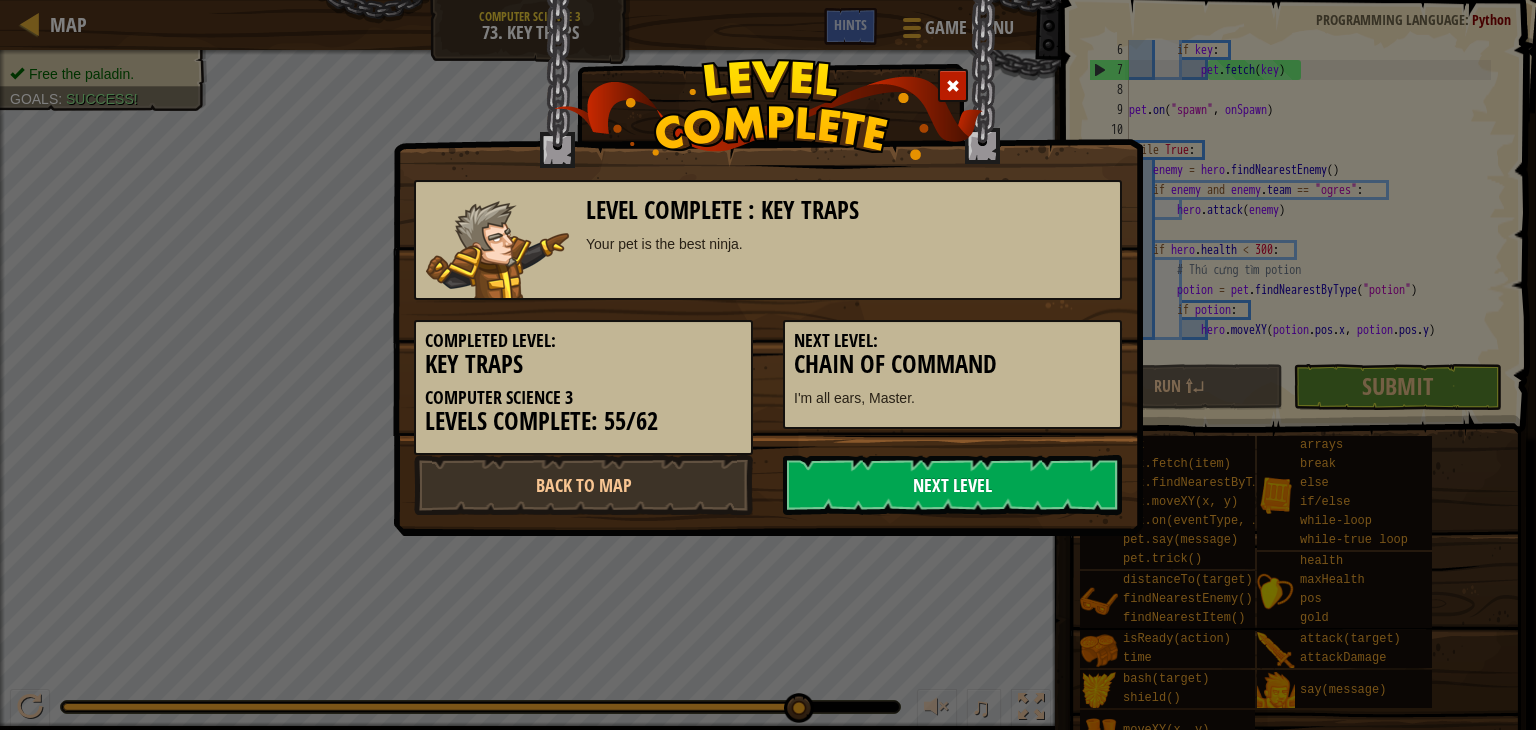 click on "Next Level" at bounding box center [952, 485] 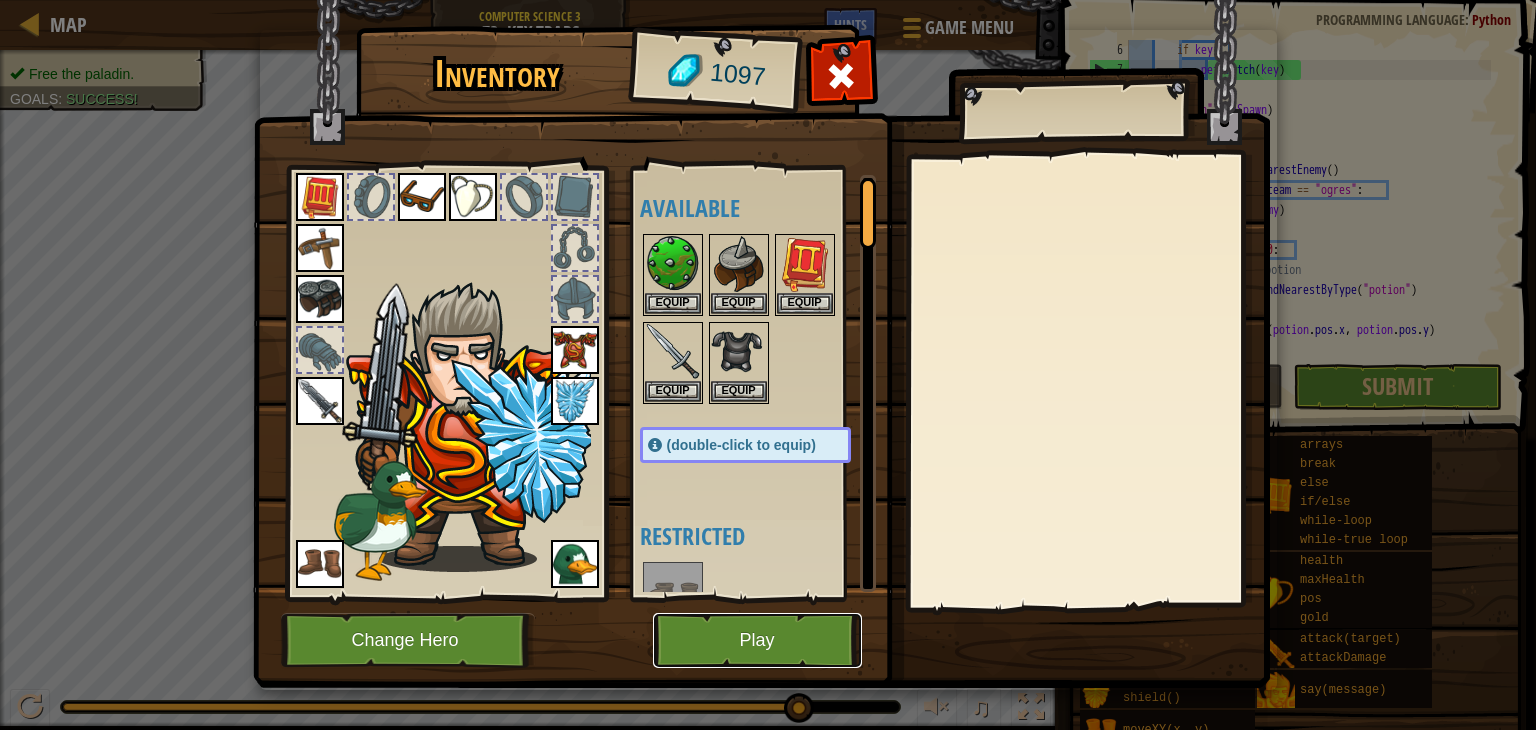 click on "Play" at bounding box center [757, 640] 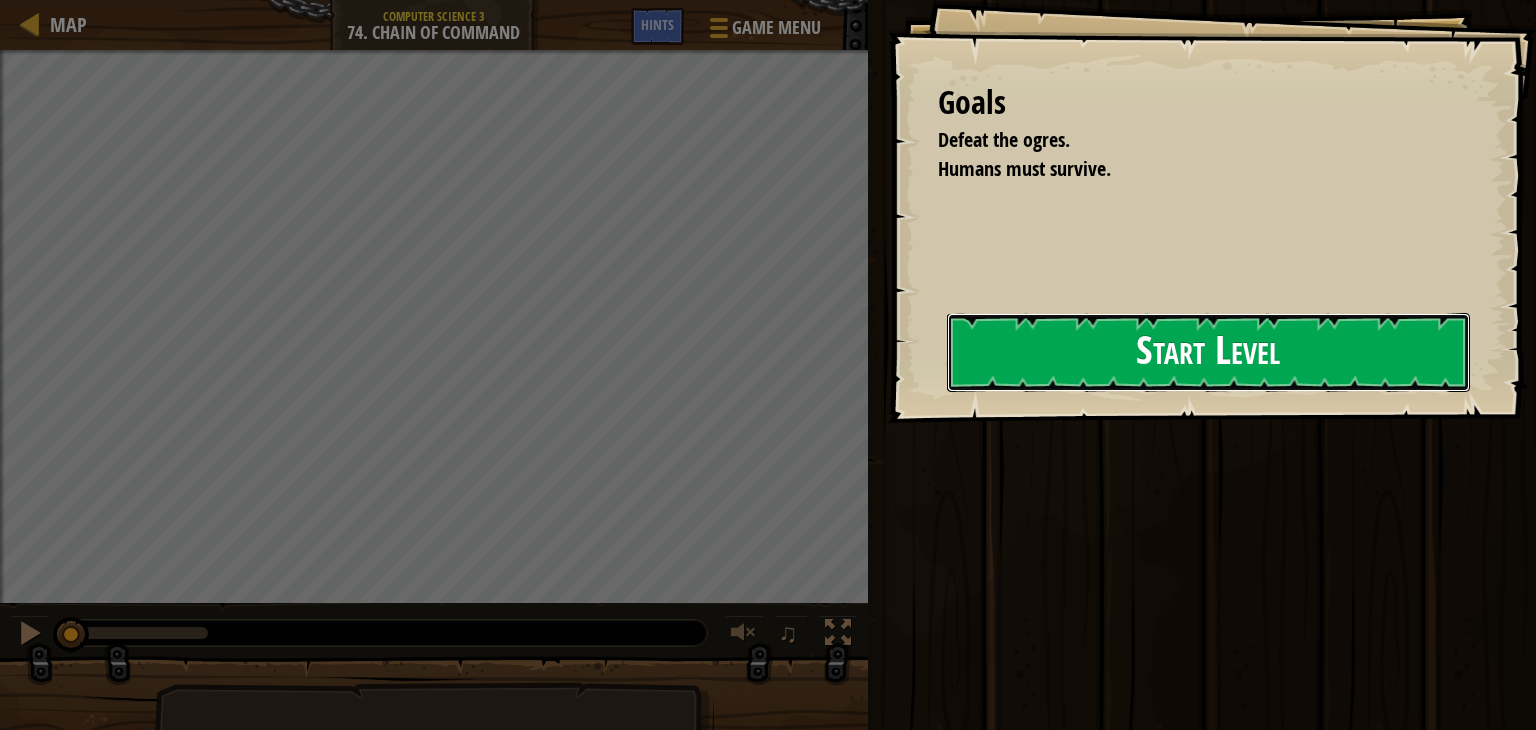 click on "Start Level" at bounding box center (1208, 352) 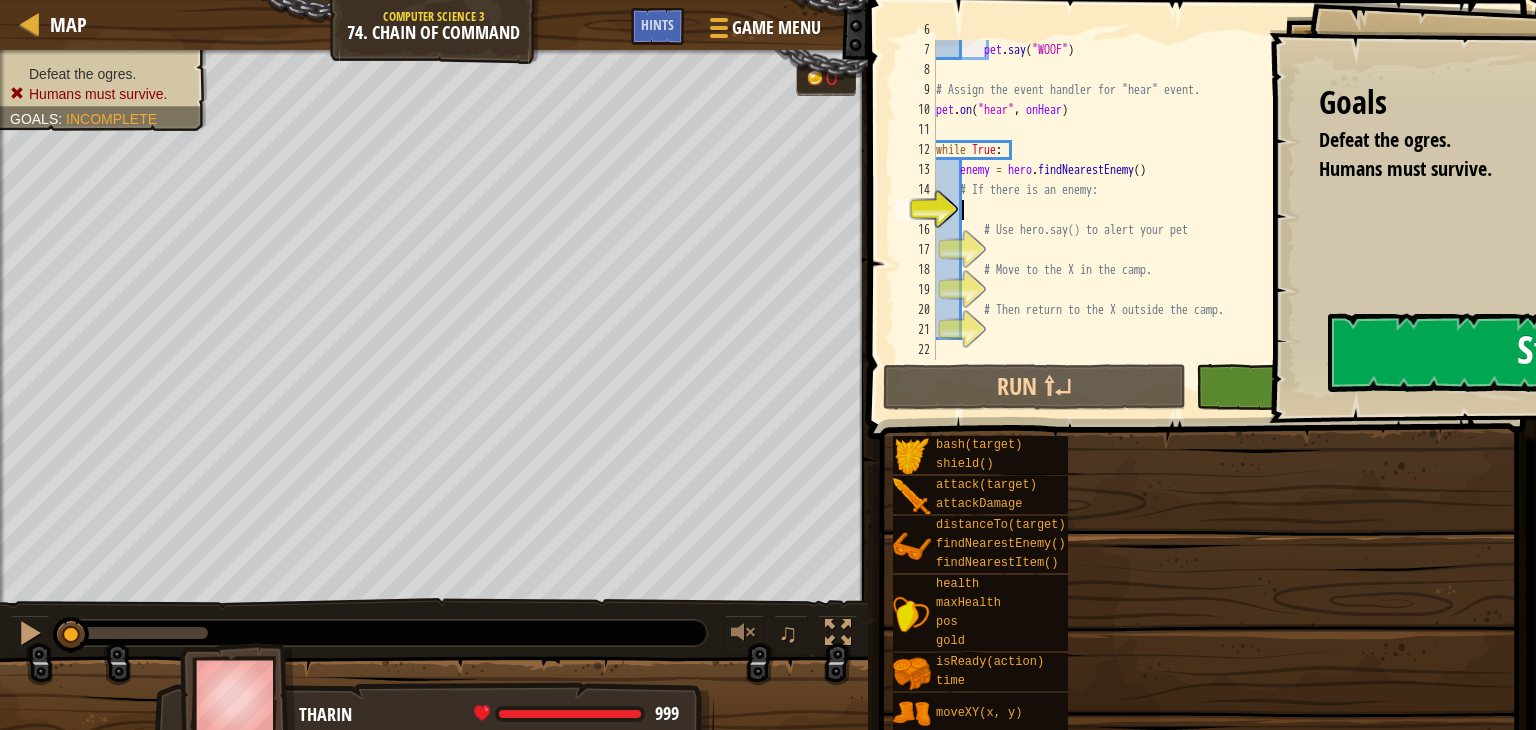 scroll, scrollTop: 120, scrollLeft: 0, axis: vertical 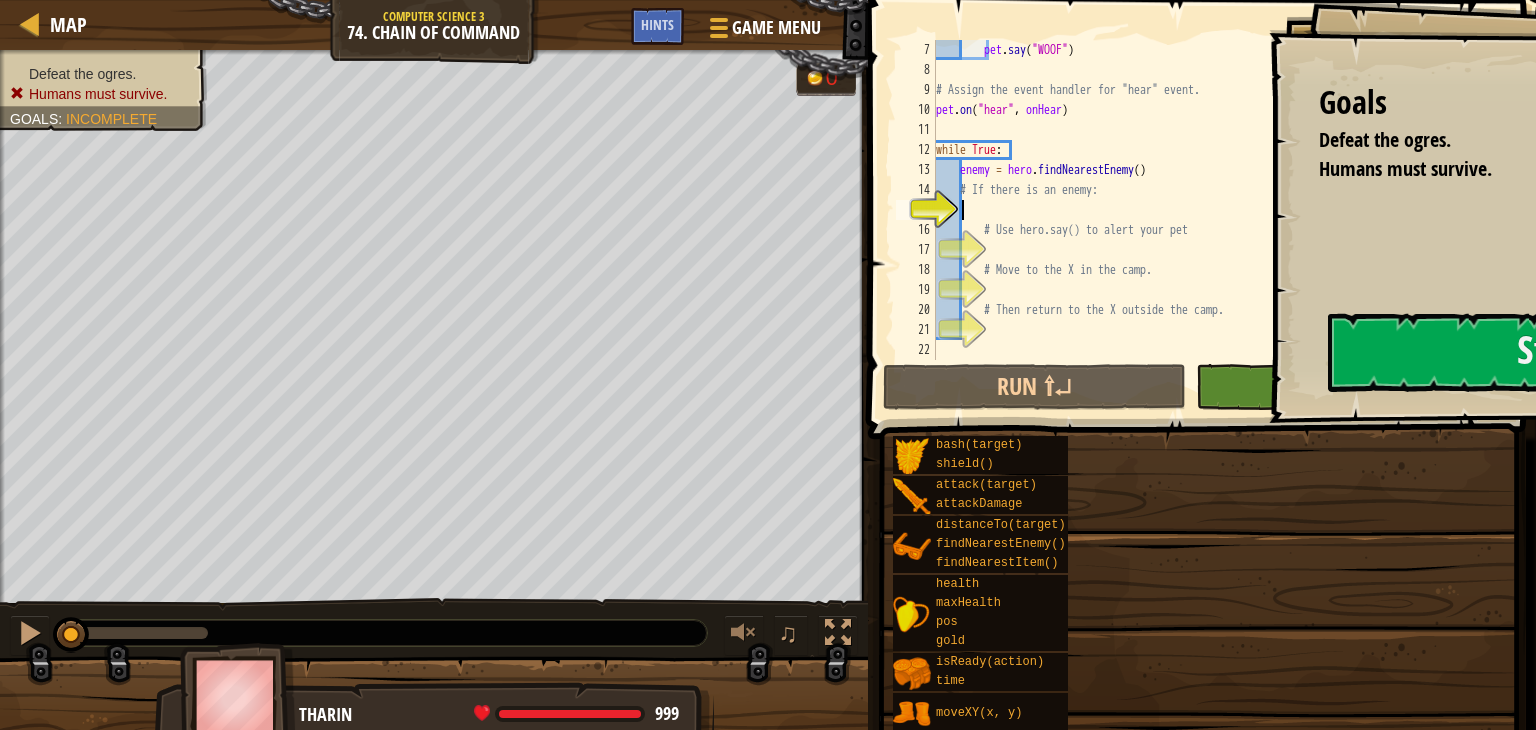 click on "Goals Defeat the ogres. Humans must survive. Start Level Error loading from server. Try refreshing the page. You'll need a subscription to play this level. Subscribe You'll need to join a course to play this level. Back to my courses Ask your teacher to assign a license to you so you can continue to play CodeCombat! Back to my courses This level is locked. Back to my courses" at bounding box center (1593, 211) 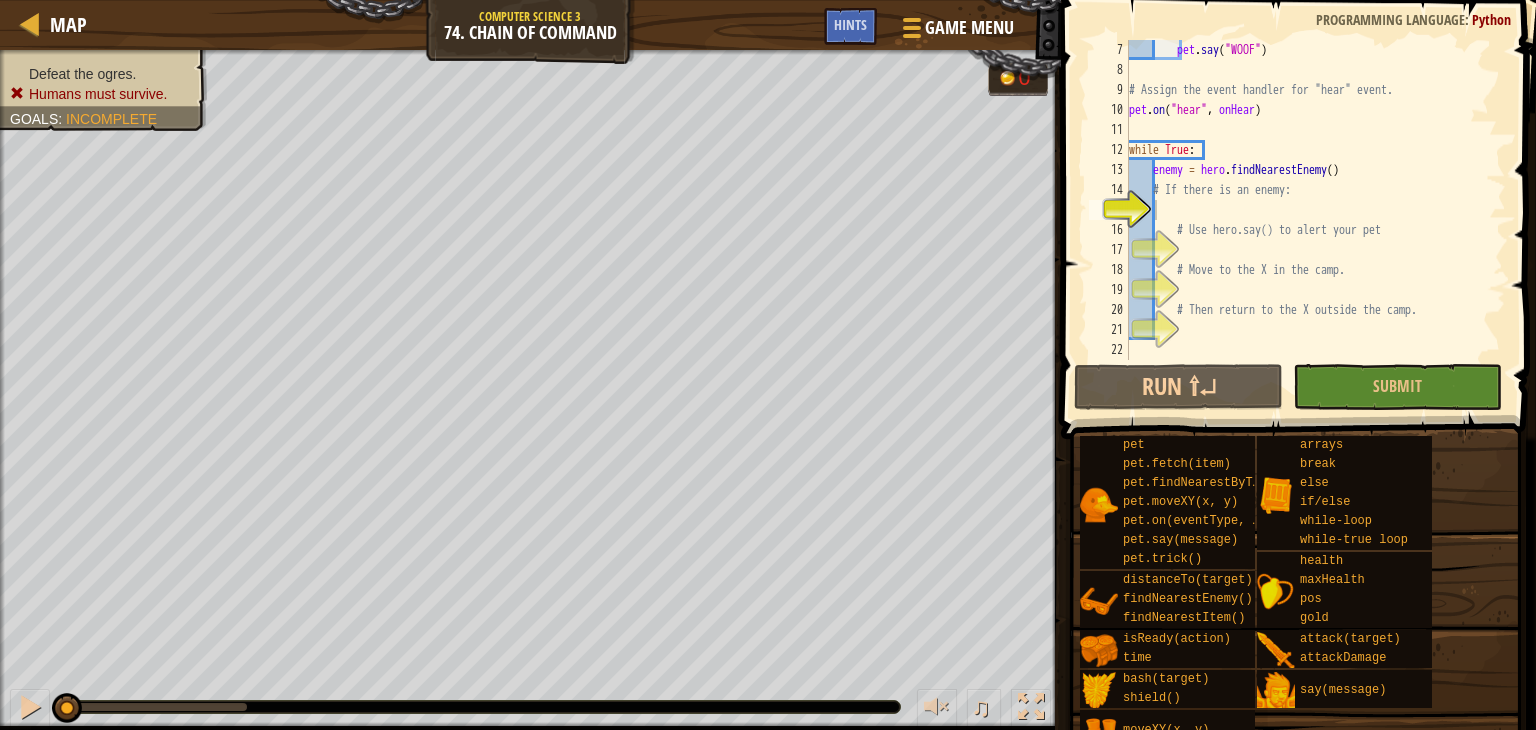 click on "pet . say ( "WOOF" ) # Assign the event handler for "hear" event. pet . on ( "hear" ,   onHear ) while   True :      enemy   =   hero . findNearestEnemy ( )      # If there is an enemy:               # Use hero.say() to alert your pet                   # Move to the X in the camp.                   # Then return to the X outside the camp." at bounding box center [1308, 220] 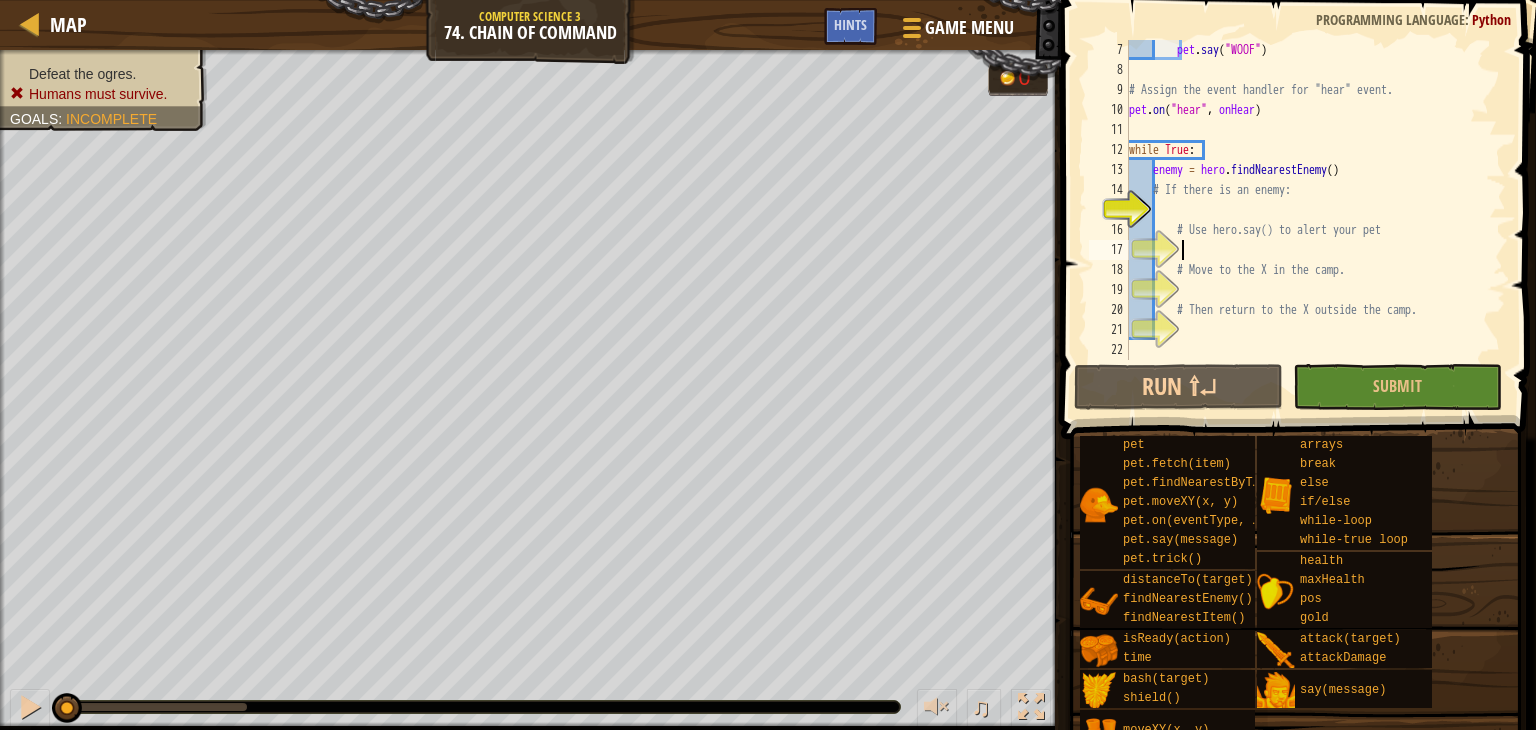 click on "pet . say ( "WOOF" ) # Assign the event handler for "hear" event. pet . on ( "hear" ,   onHear ) while   True :      enemy   =   hero . findNearestEnemy ( )      # If there is an enemy:               # Use hero.say() to alert your pet                   # Move to the X in the camp.                   # Then return to the X outside the camp." at bounding box center [1308, 220] 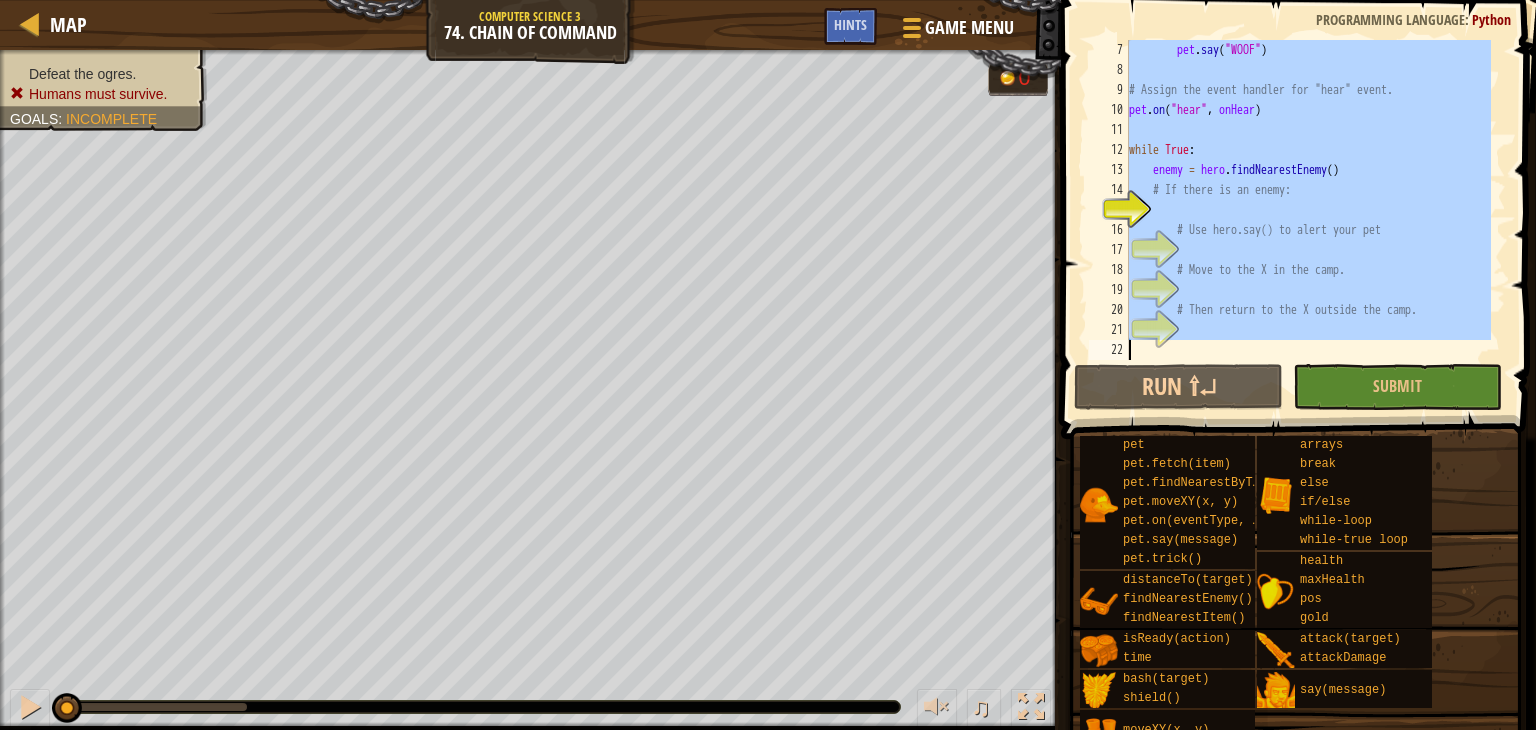 paste 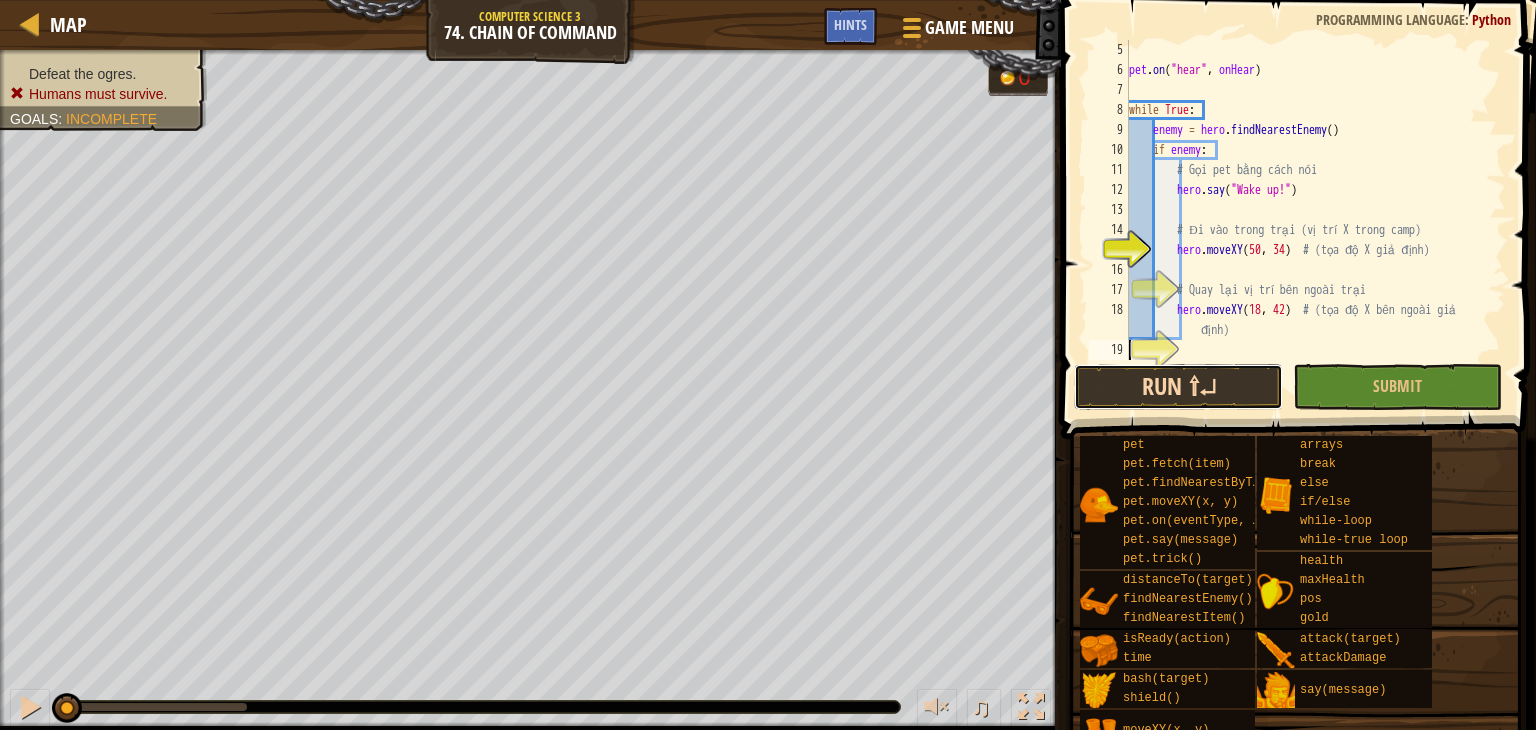 click on "Run ⇧↵" at bounding box center (1178, 387) 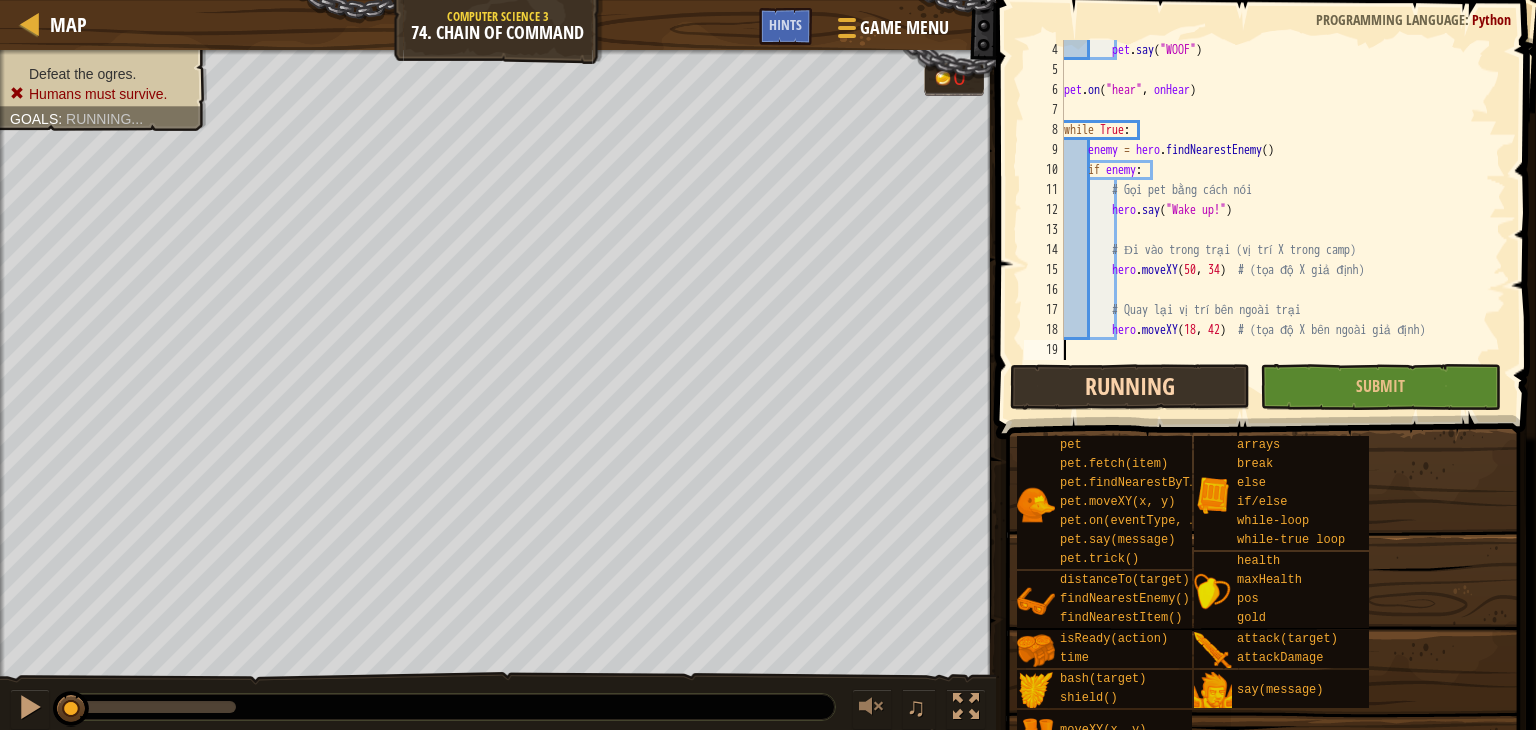scroll, scrollTop: 60, scrollLeft: 0, axis: vertical 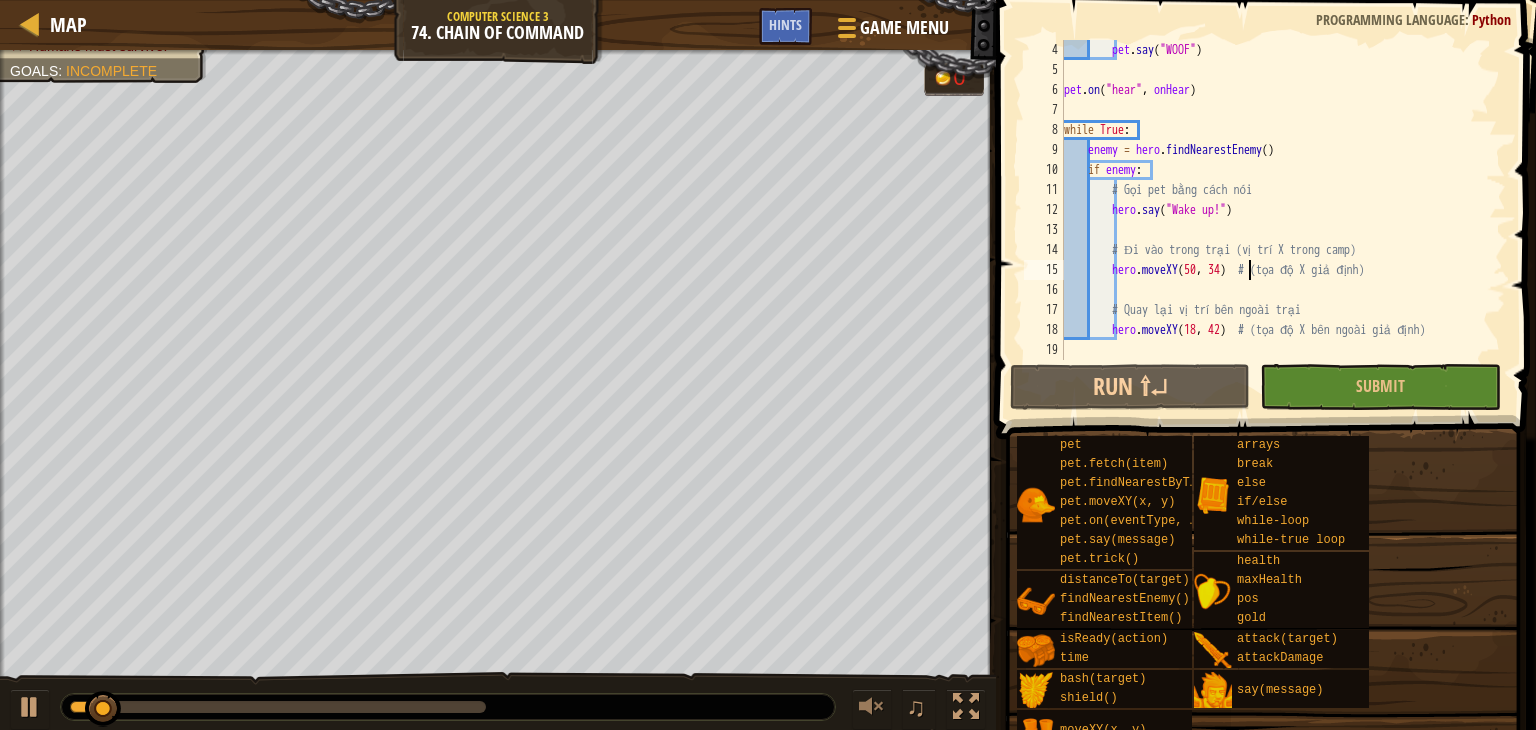 click on "pet . say ( "WOOF" ) pet . on ( "hear" ,   onHear ) while   True :      enemy   =   hero . findNearestEnemy ( )      if   enemy :          #Gọi pet bằng cách nói          hero . say ( "Wake up!" )                   # Đi vào trong trại (vị trí X trong camp)          hero . moveXY ( [NUMBER] ,   [NUMBER] )    # (tọa độ X giả định)                   # Quay lại vị trí bên ngoài trại          hero . moveXY ( [NUMBER] ,   [NUMBER] )    # (tọa độ X bên ngoài giả định)" at bounding box center (1275, 220) 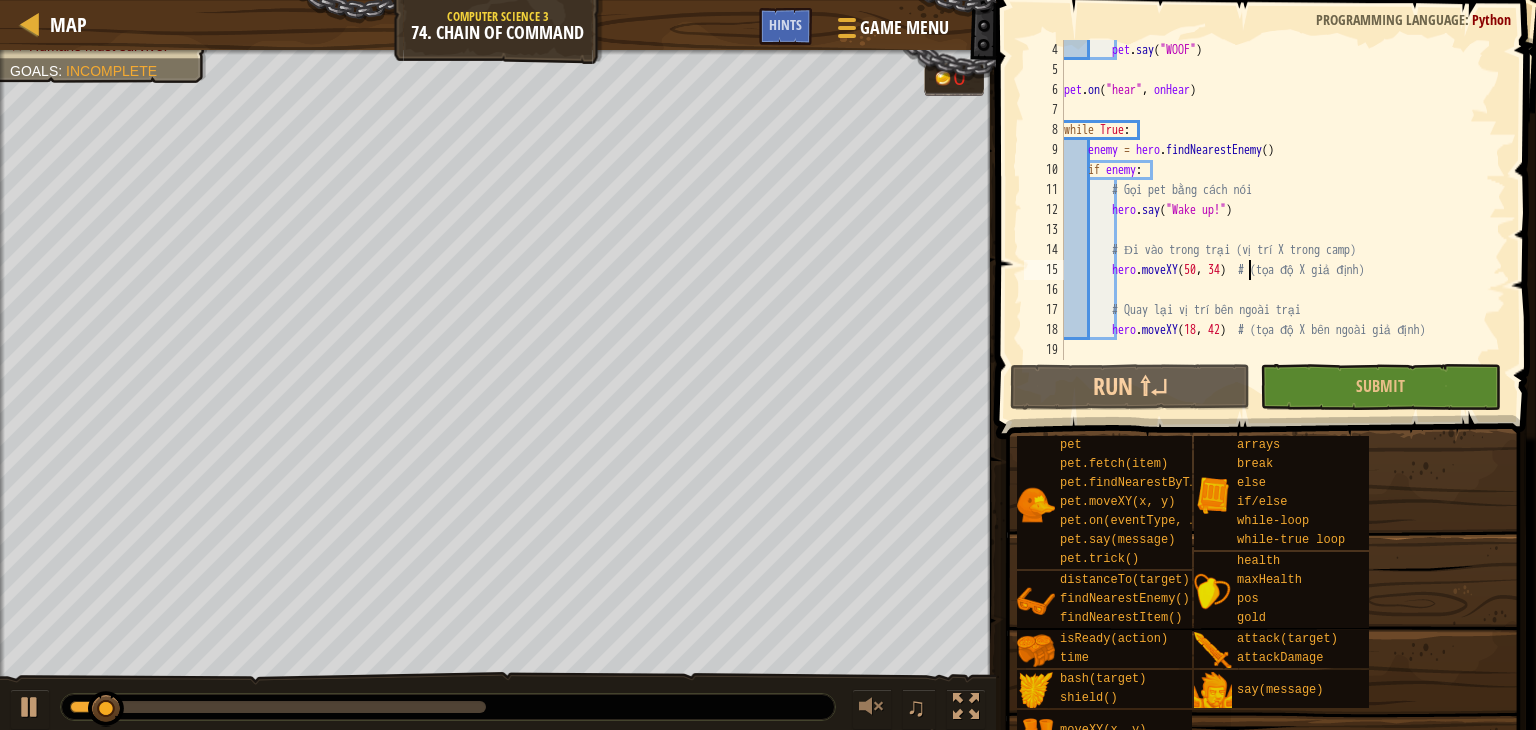 type on "hero.moveXY([NUMBER], [NUMBER])  # (tọa độ X bên ngoài giả định)" 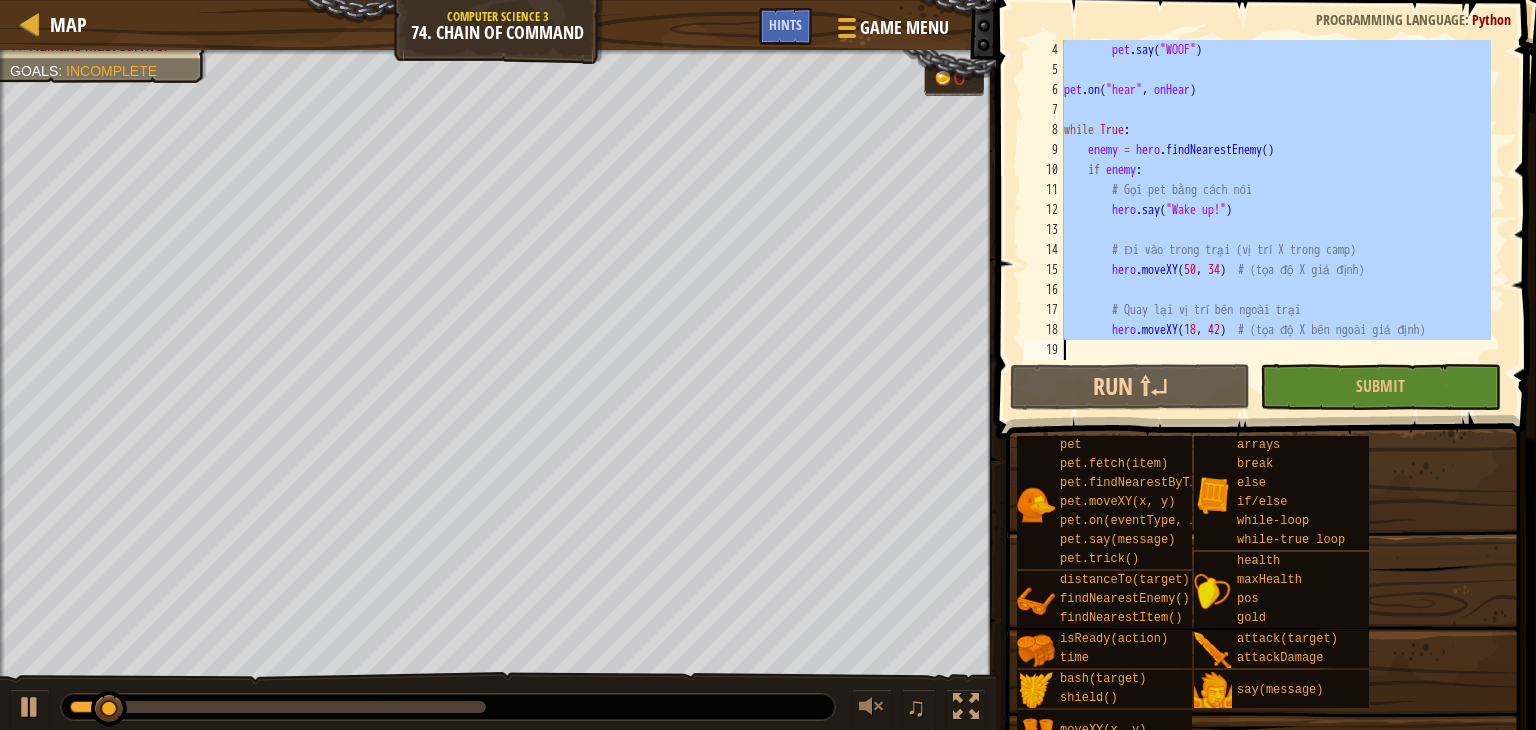 paste 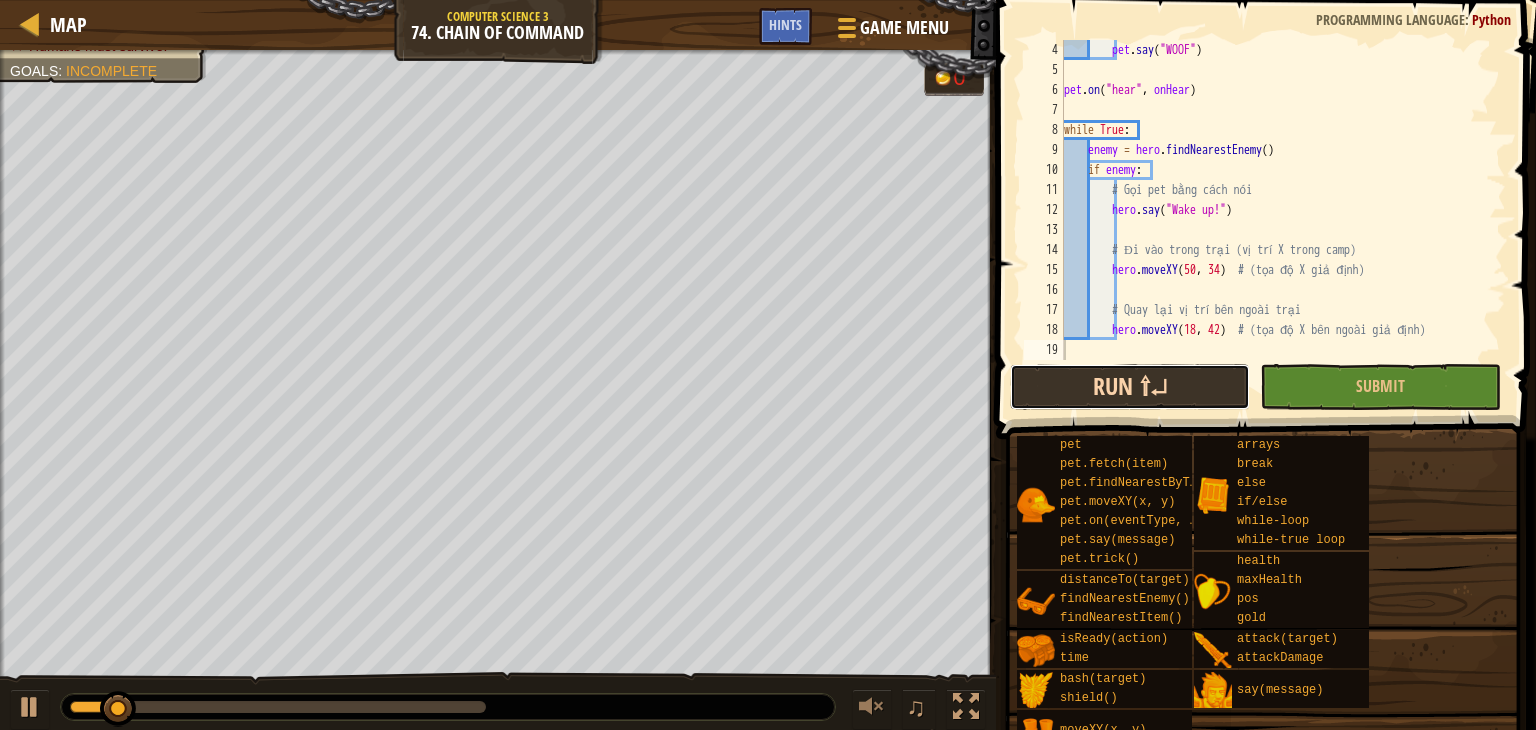 click on "Run ⇧↵" at bounding box center (1130, 387) 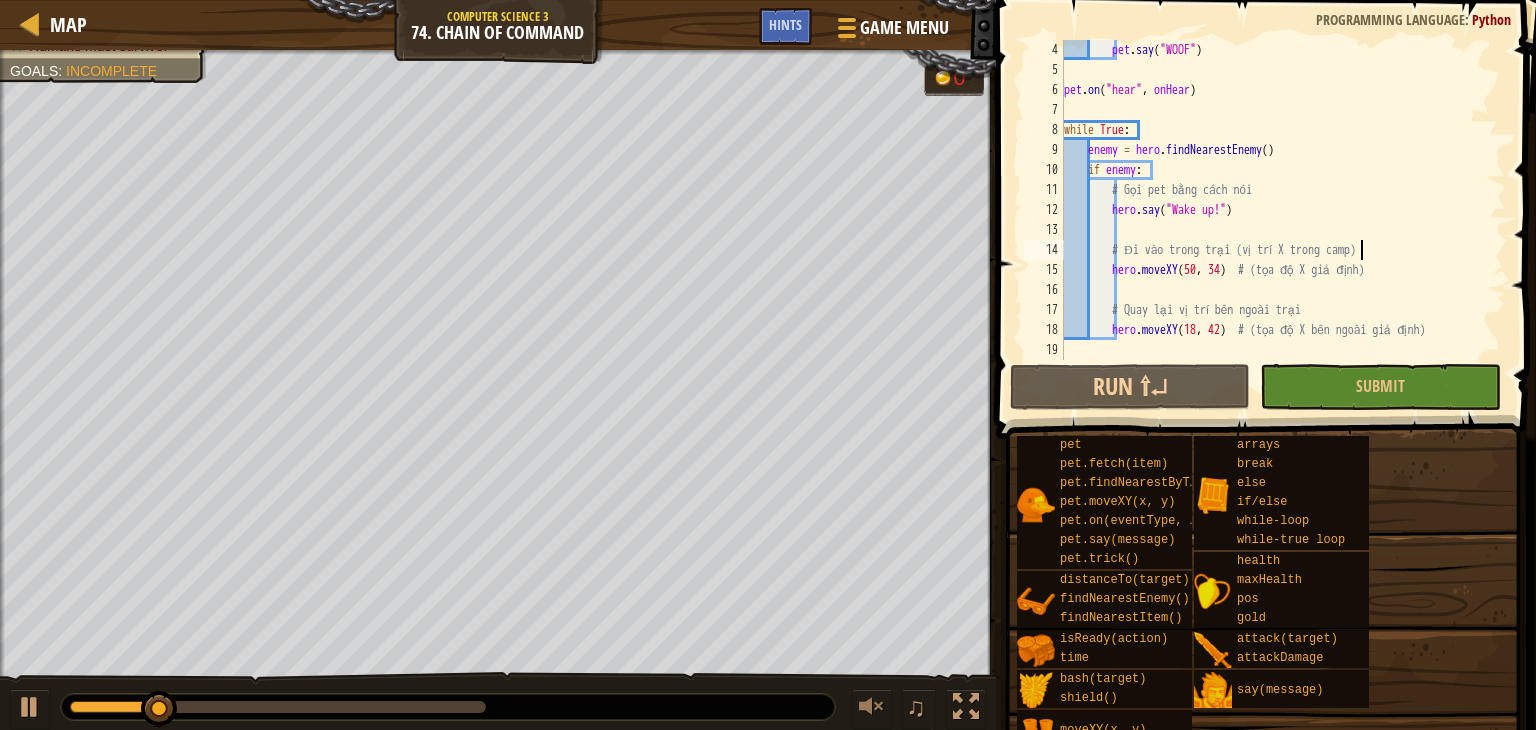 type on "hero.moveXY([NUMBER], [NUMBER])  # (tọa độ X bên ngoài giả định)" 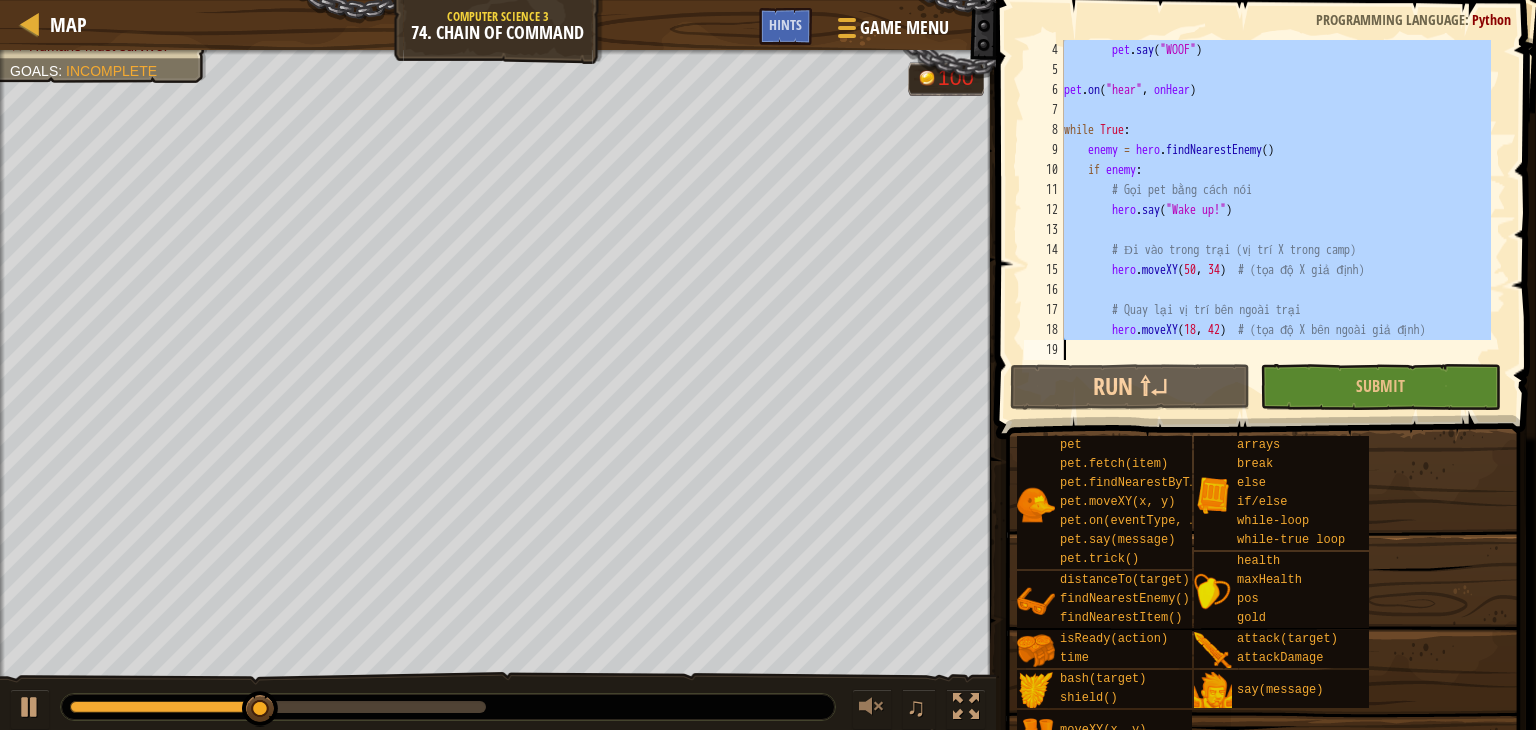 paste 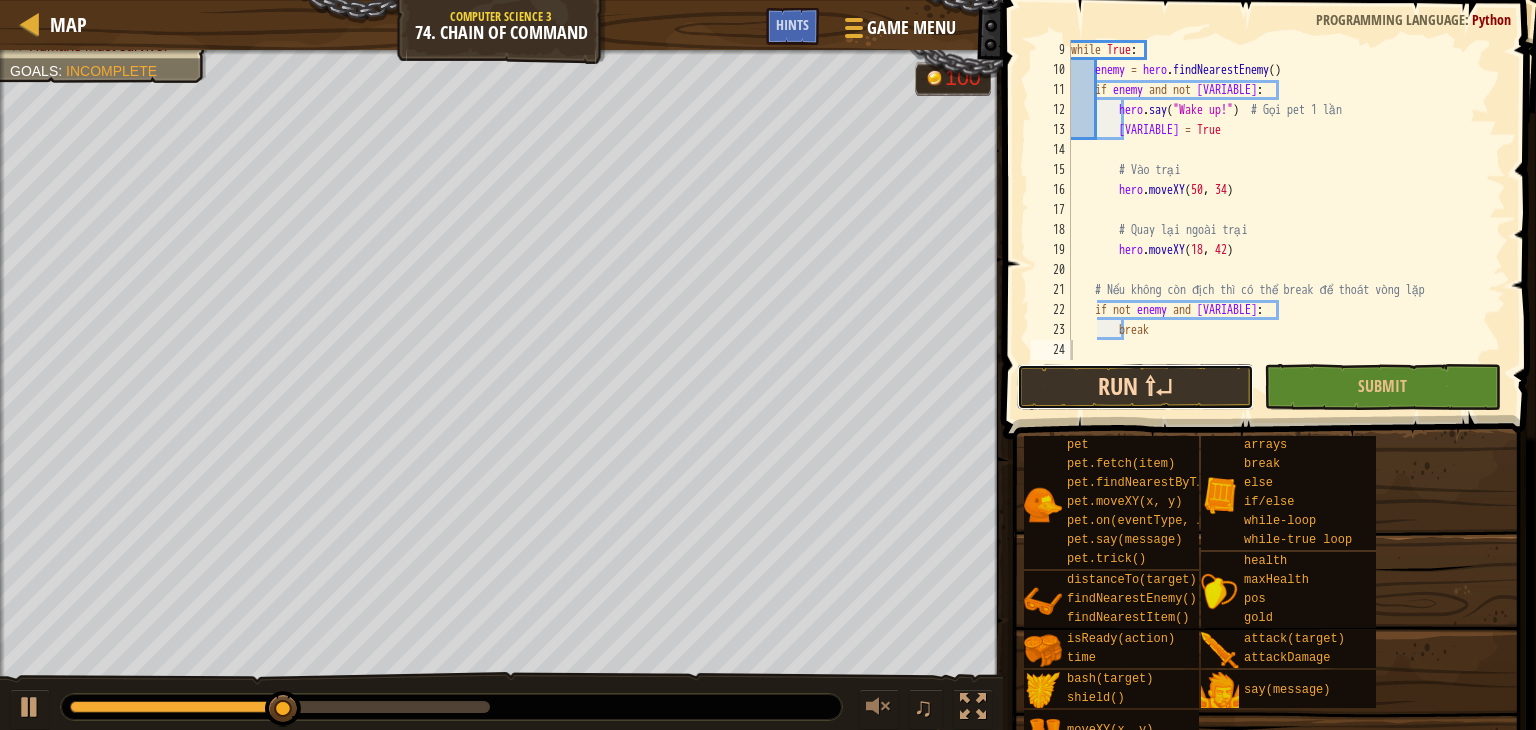 click on "Run ⇧↵" at bounding box center [1135, 387] 